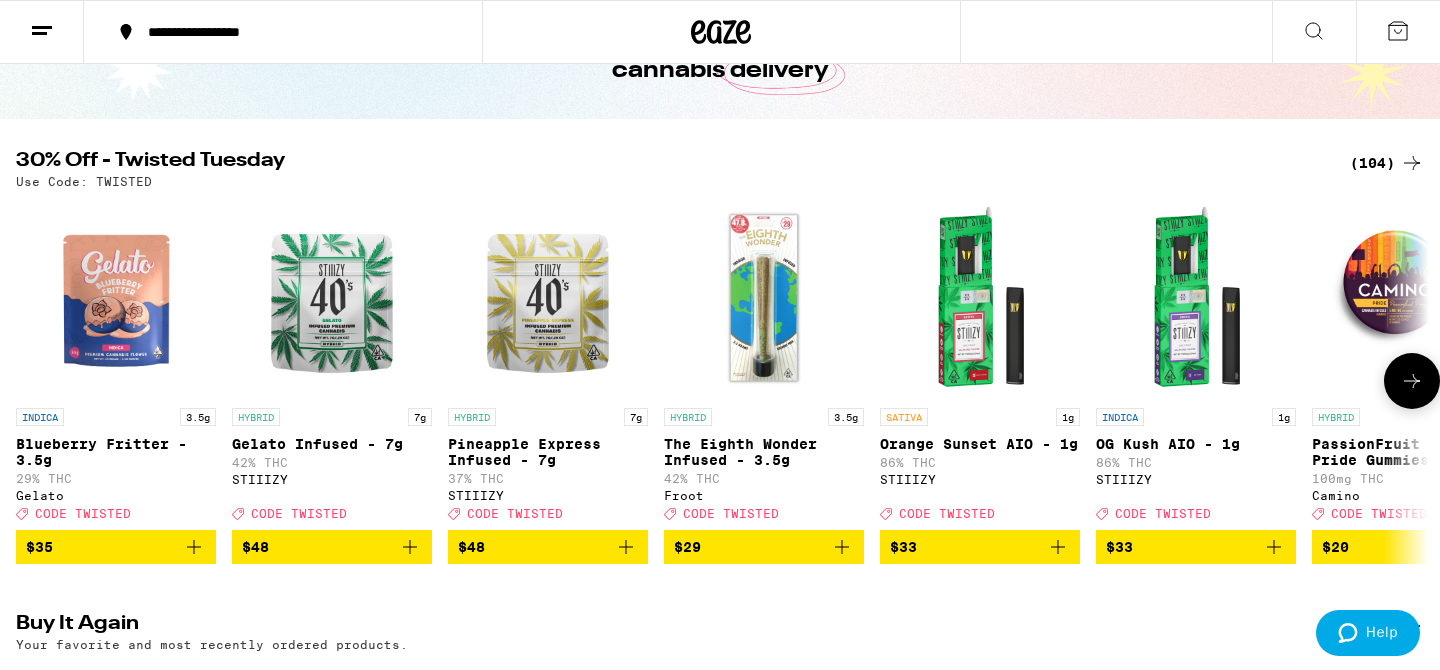scroll, scrollTop: 139, scrollLeft: 0, axis: vertical 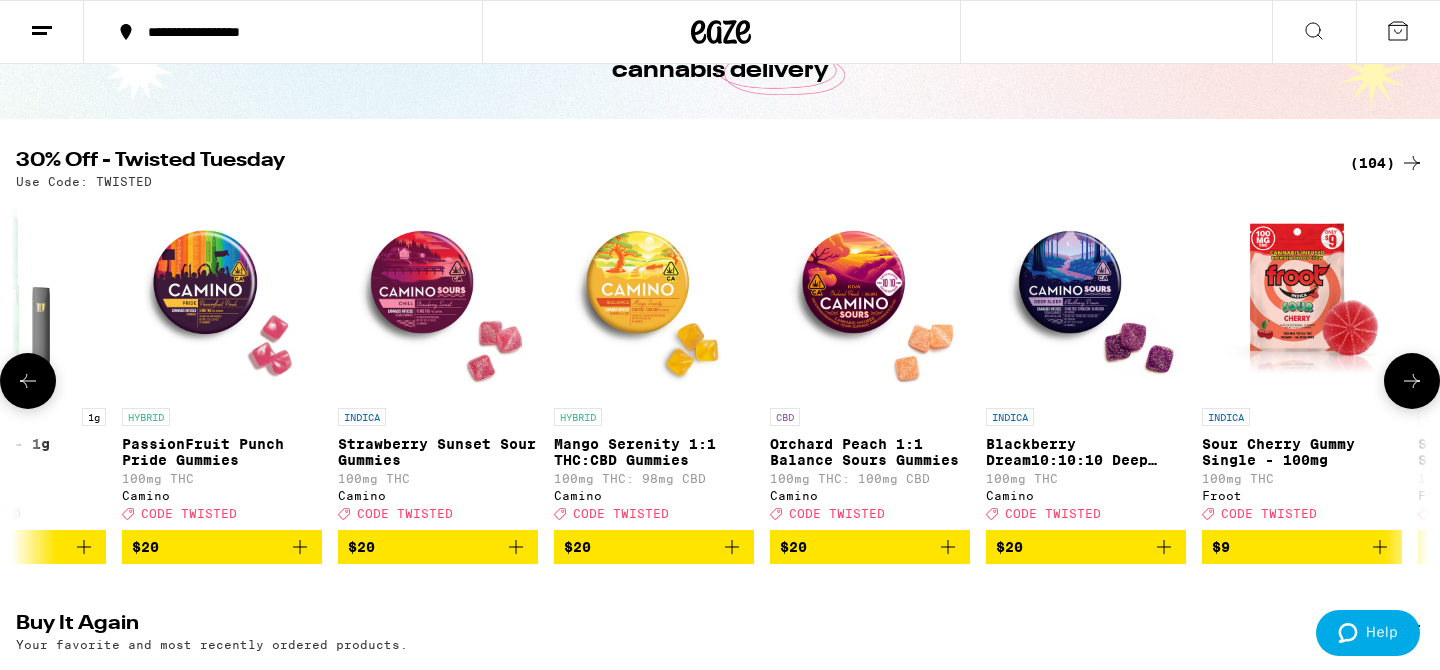 click 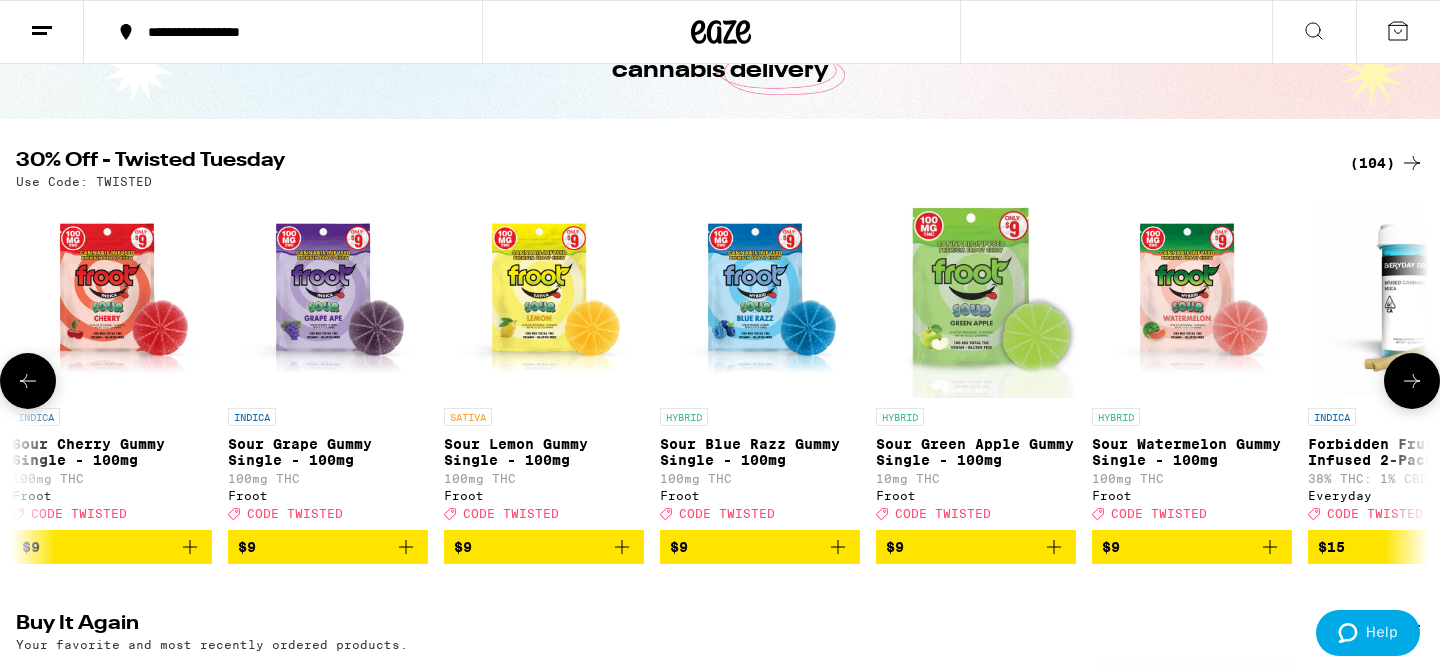 click 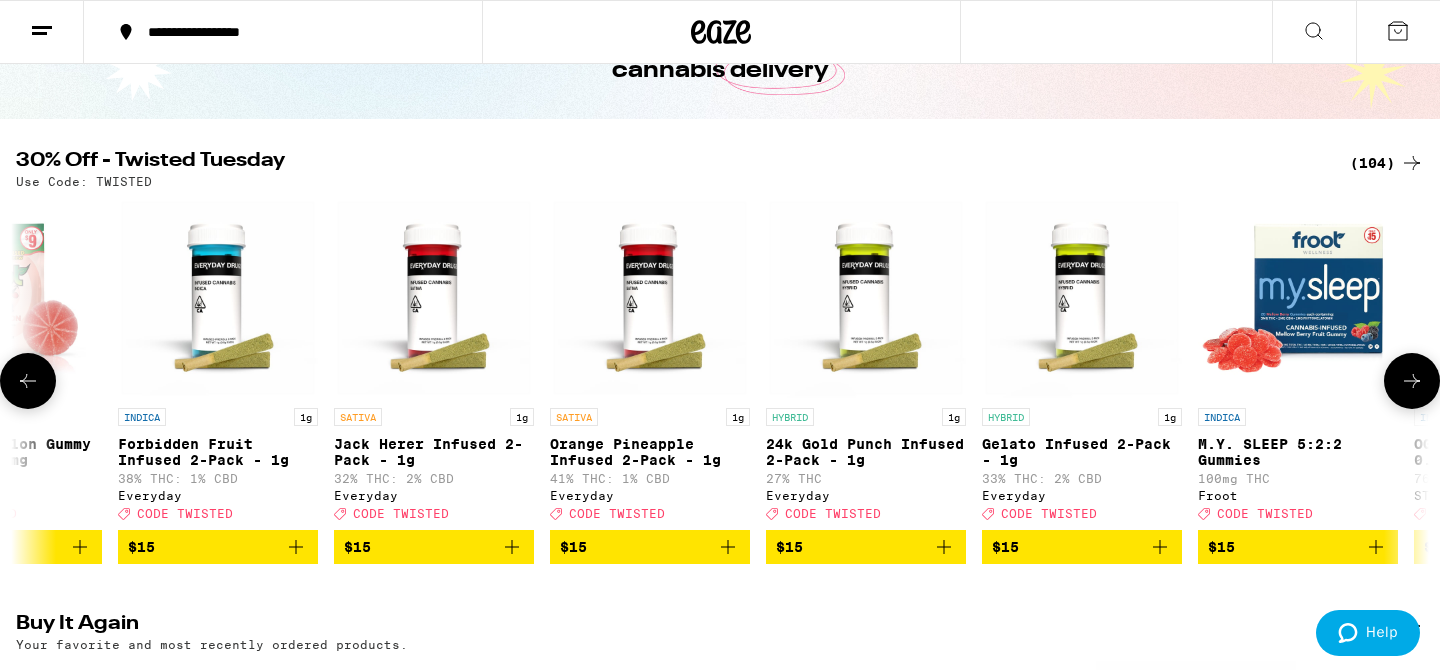 click 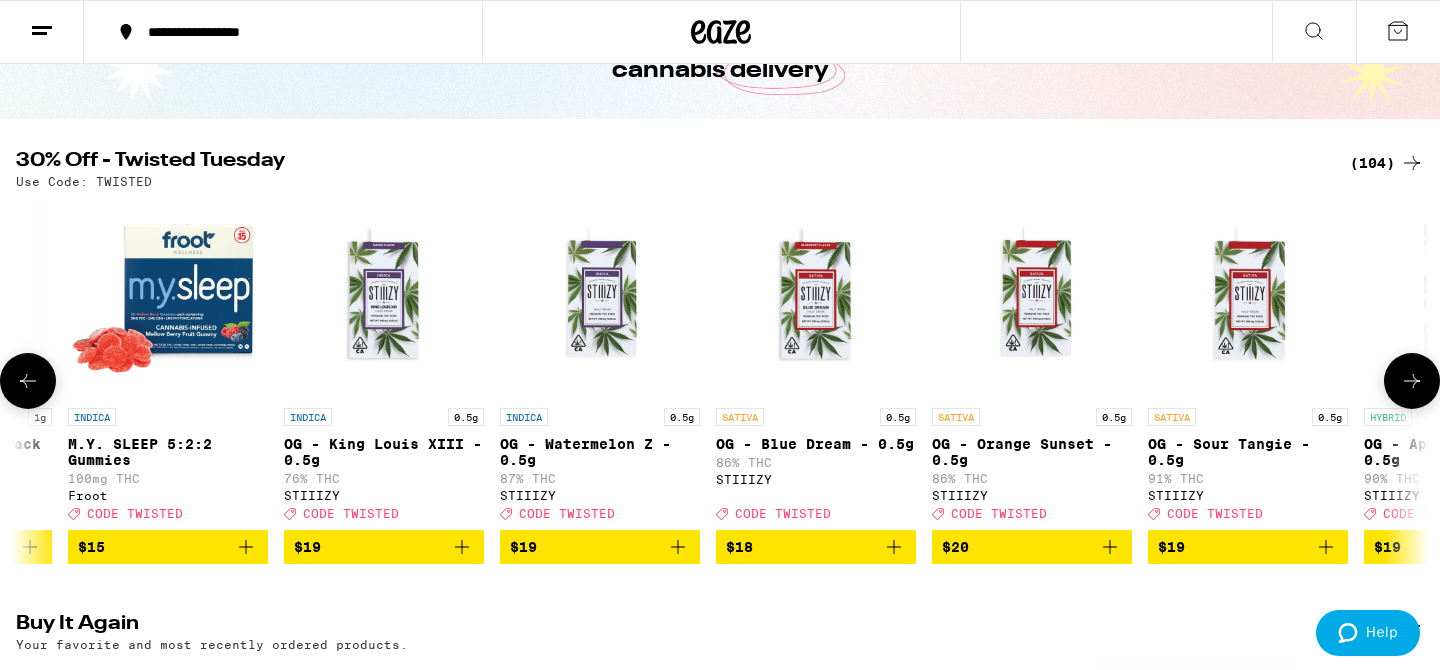 scroll, scrollTop: 0, scrollLeft: 4760, axis: horizontal 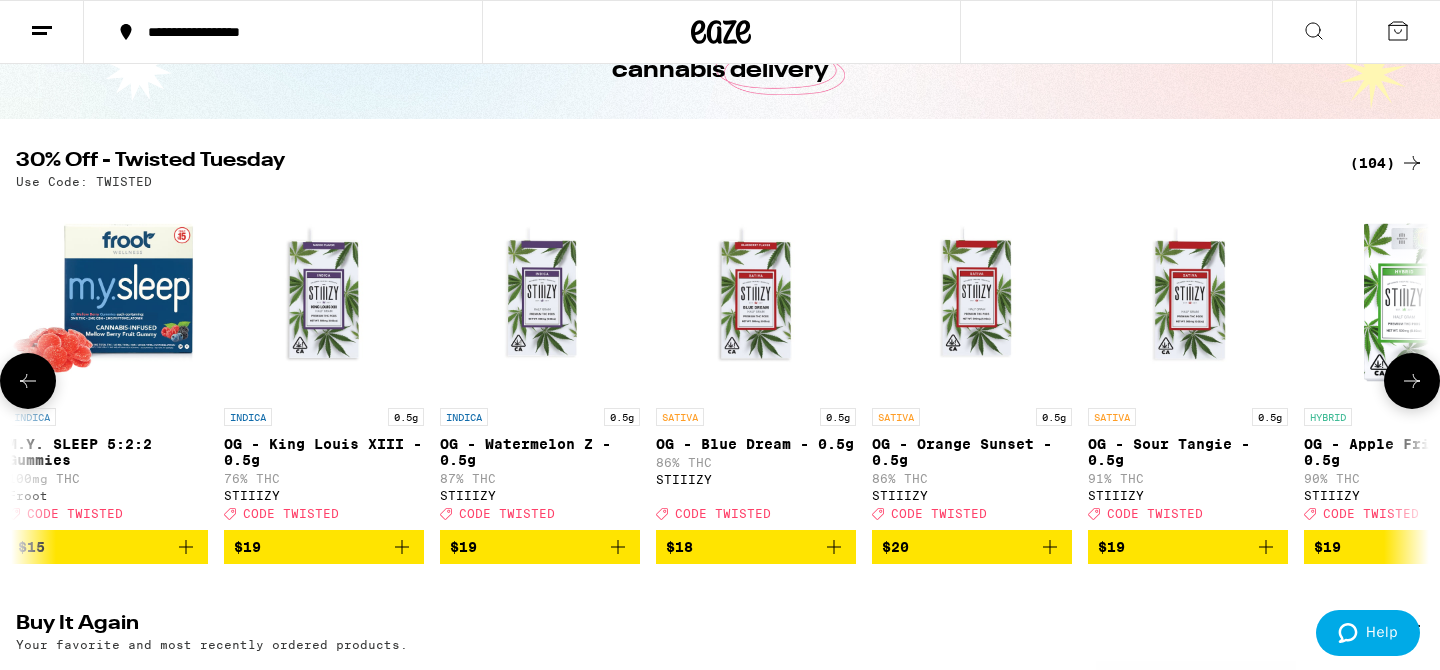 click 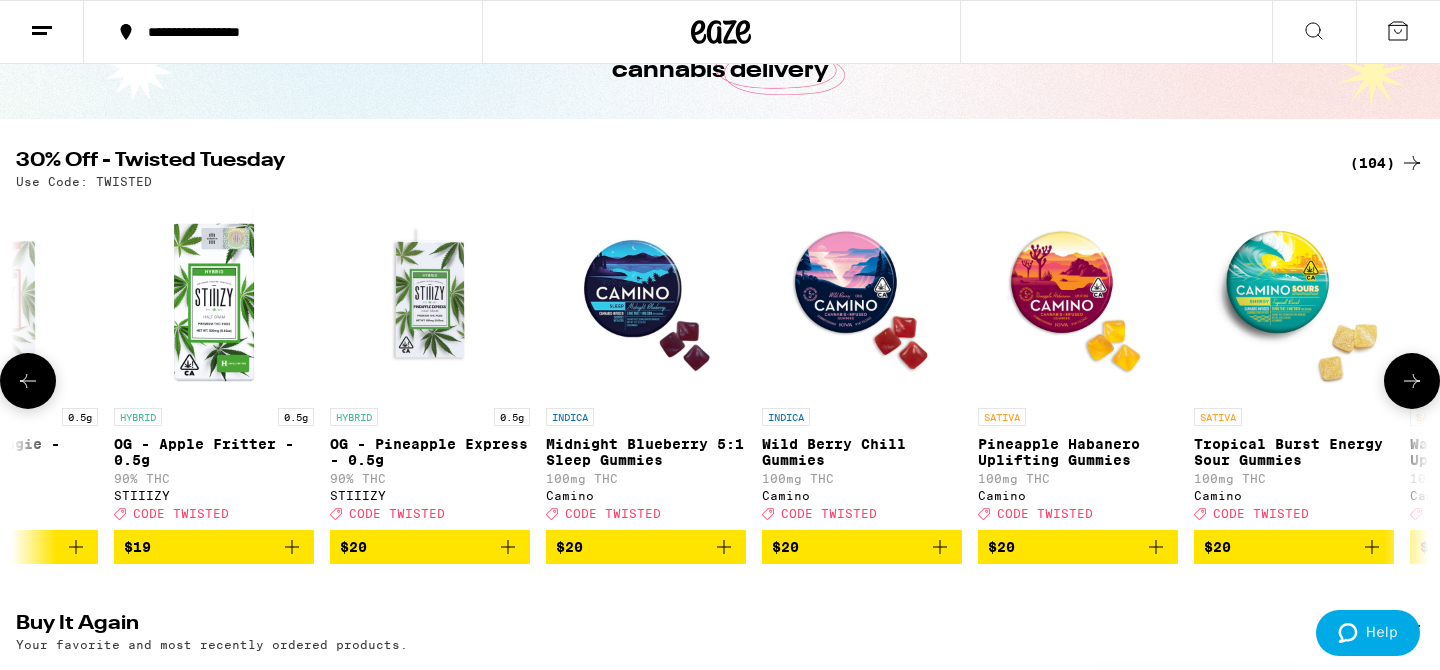 click 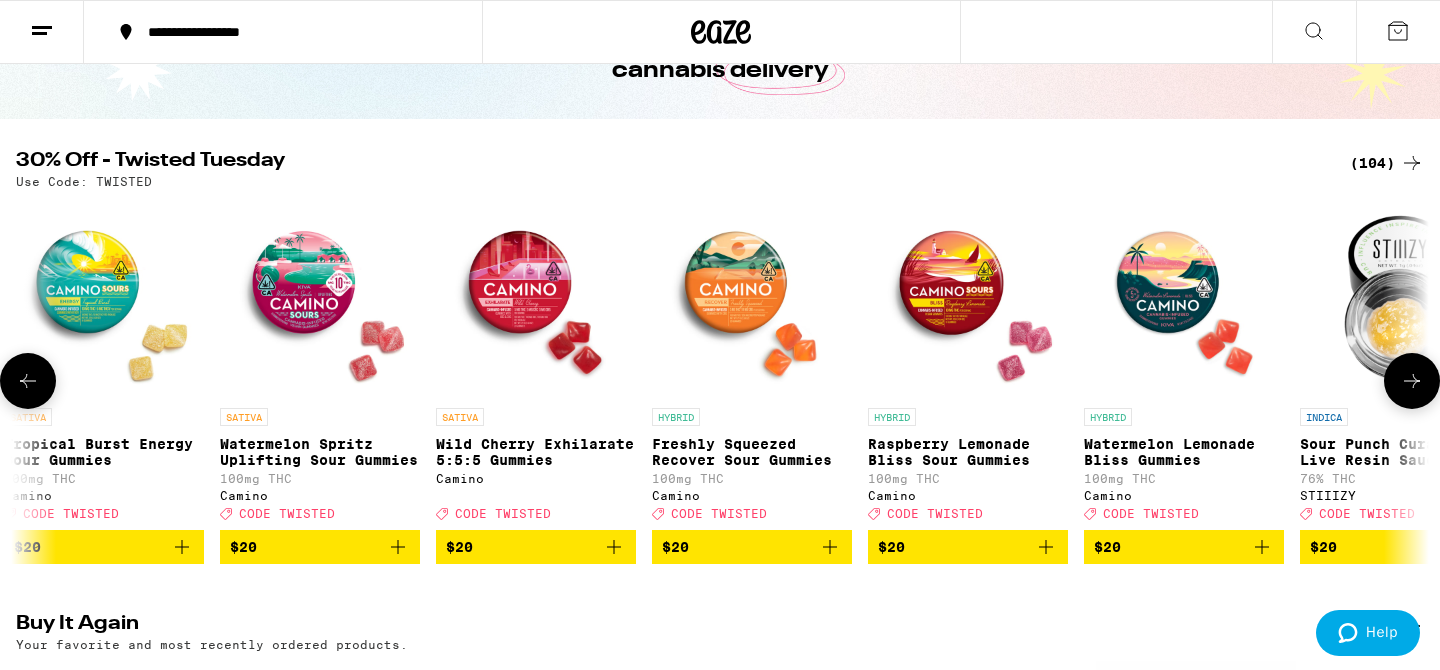 click 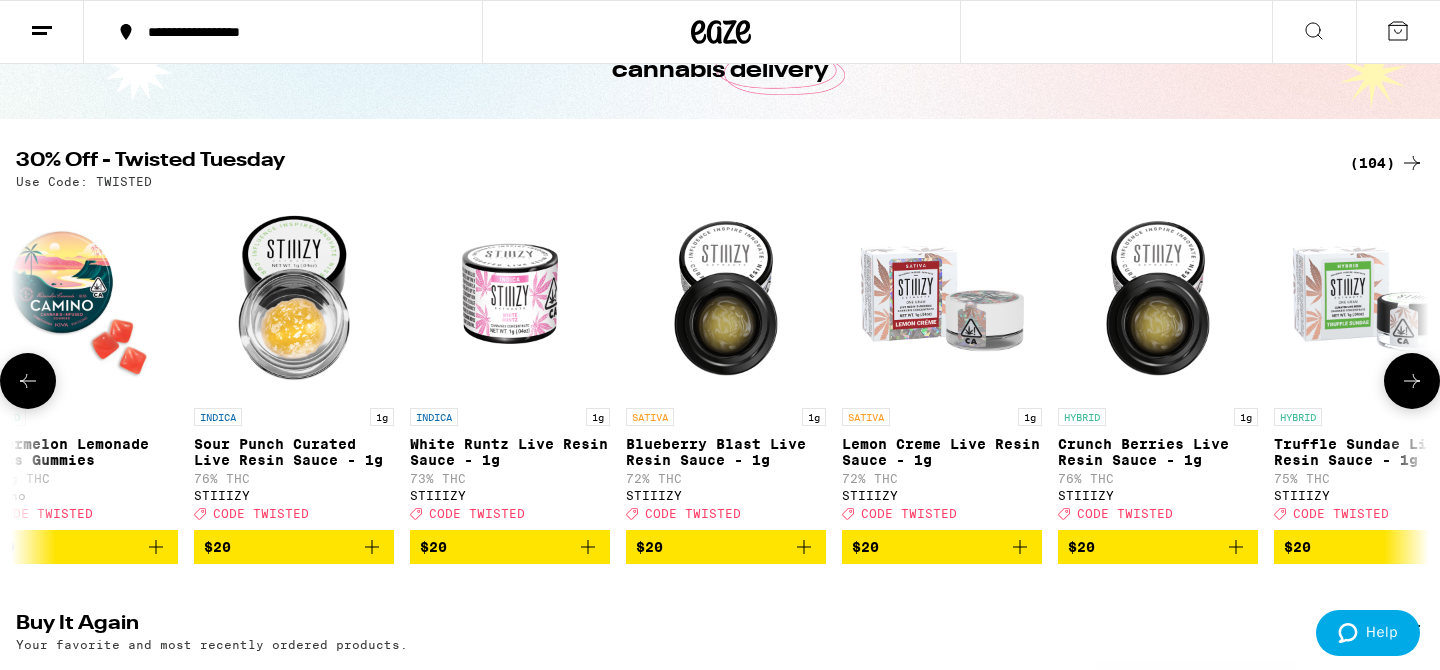 scroll, scrollTop: 0, scrollLeft: 8330, axis: horizontal 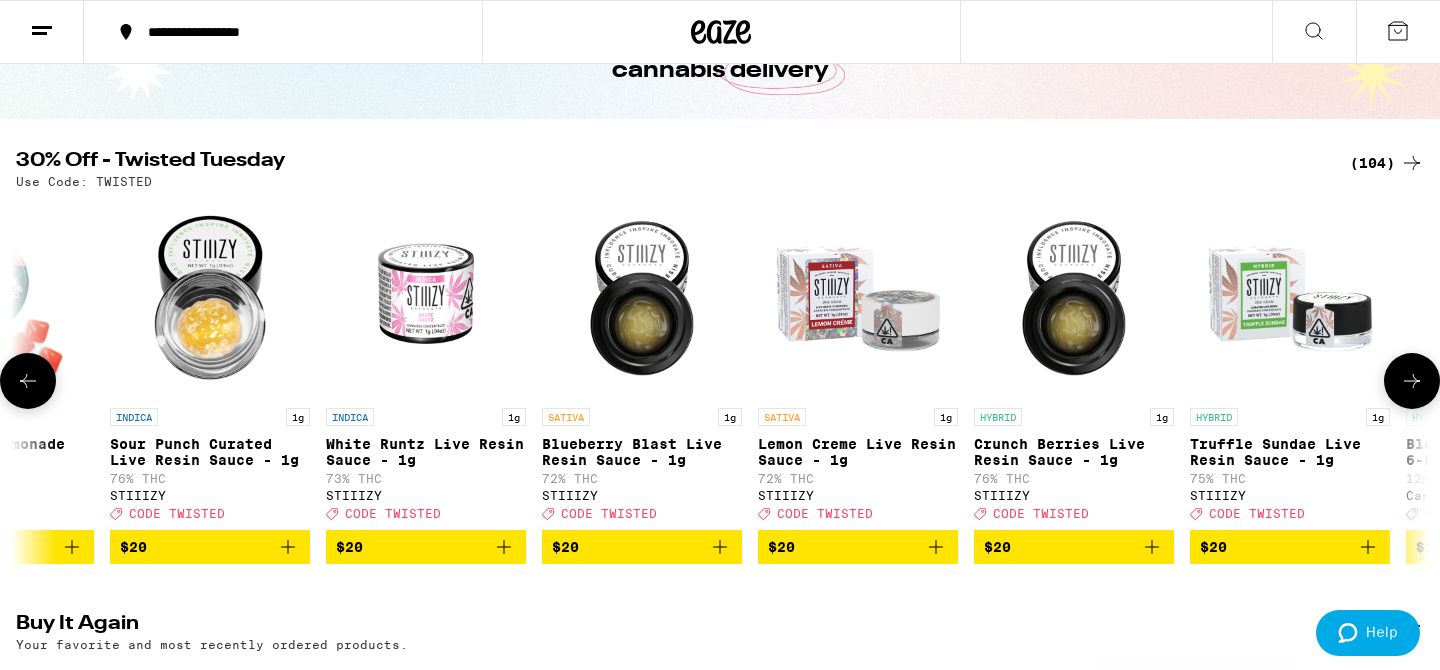 click 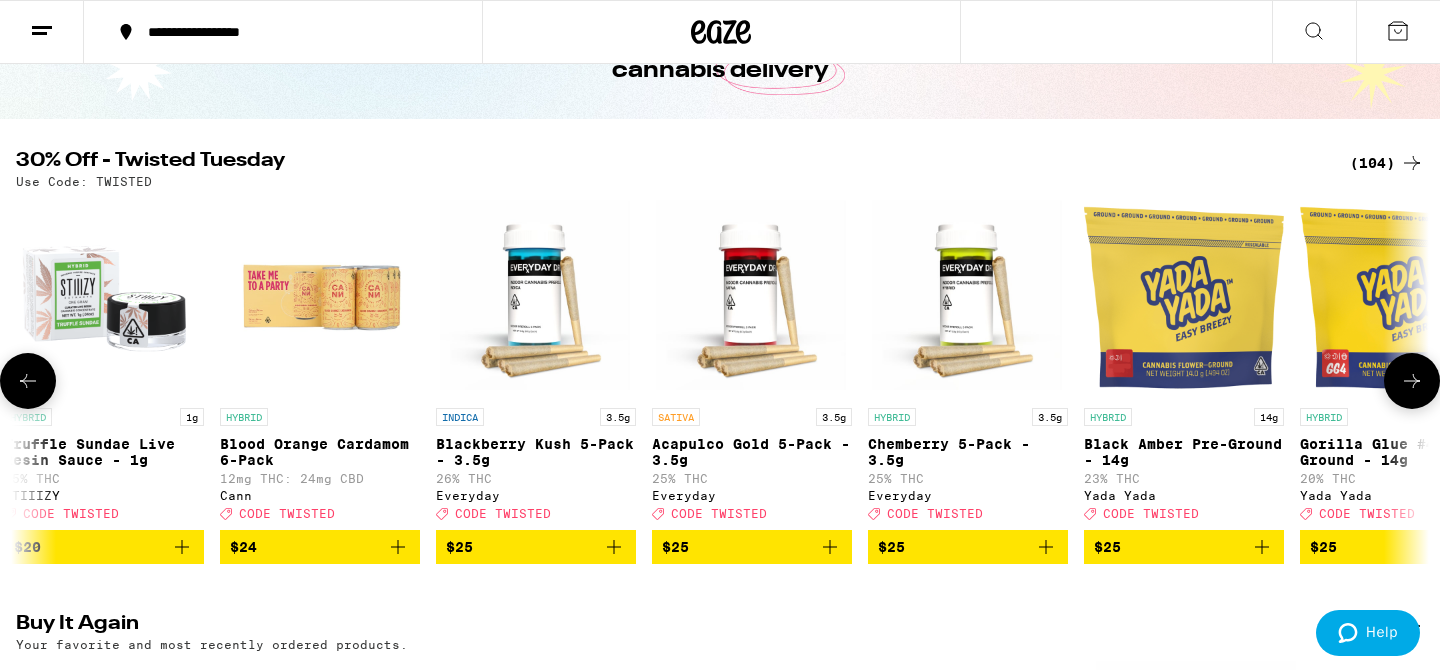 scroll, scrollTop: 0, scrollLeft: 9520, axis: horizontal 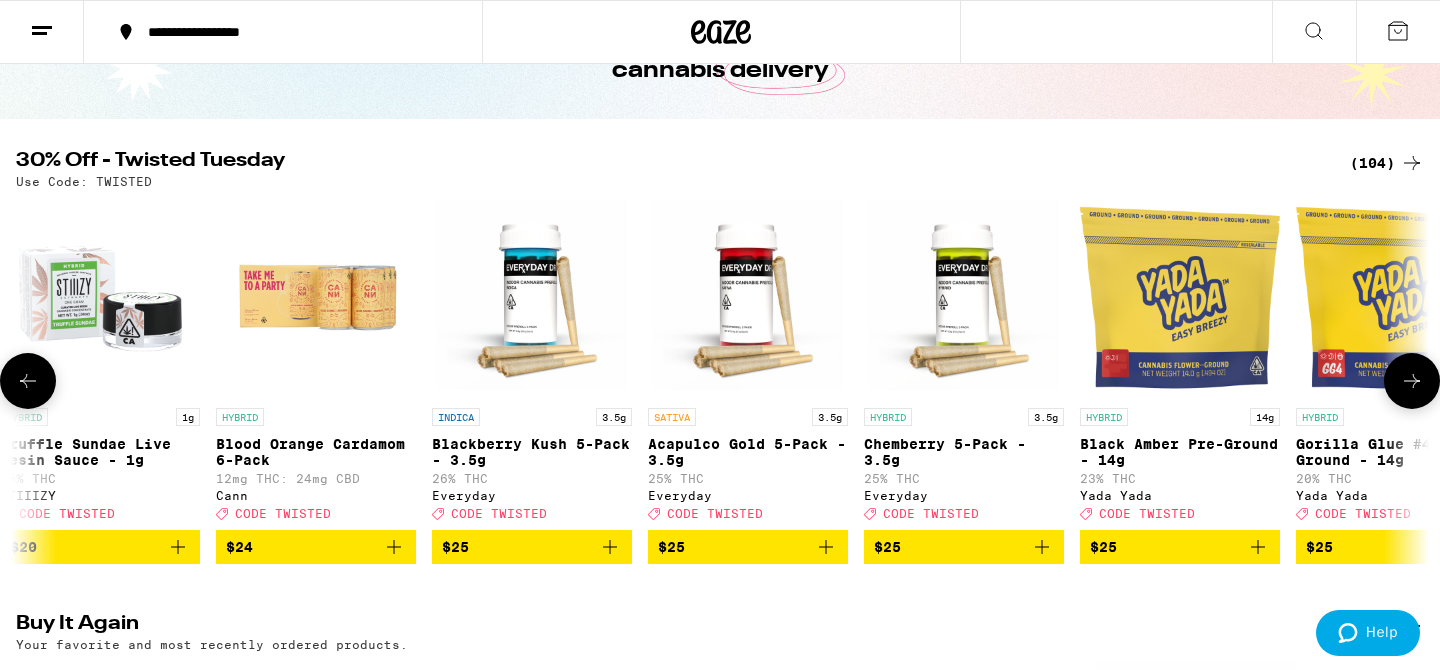 click 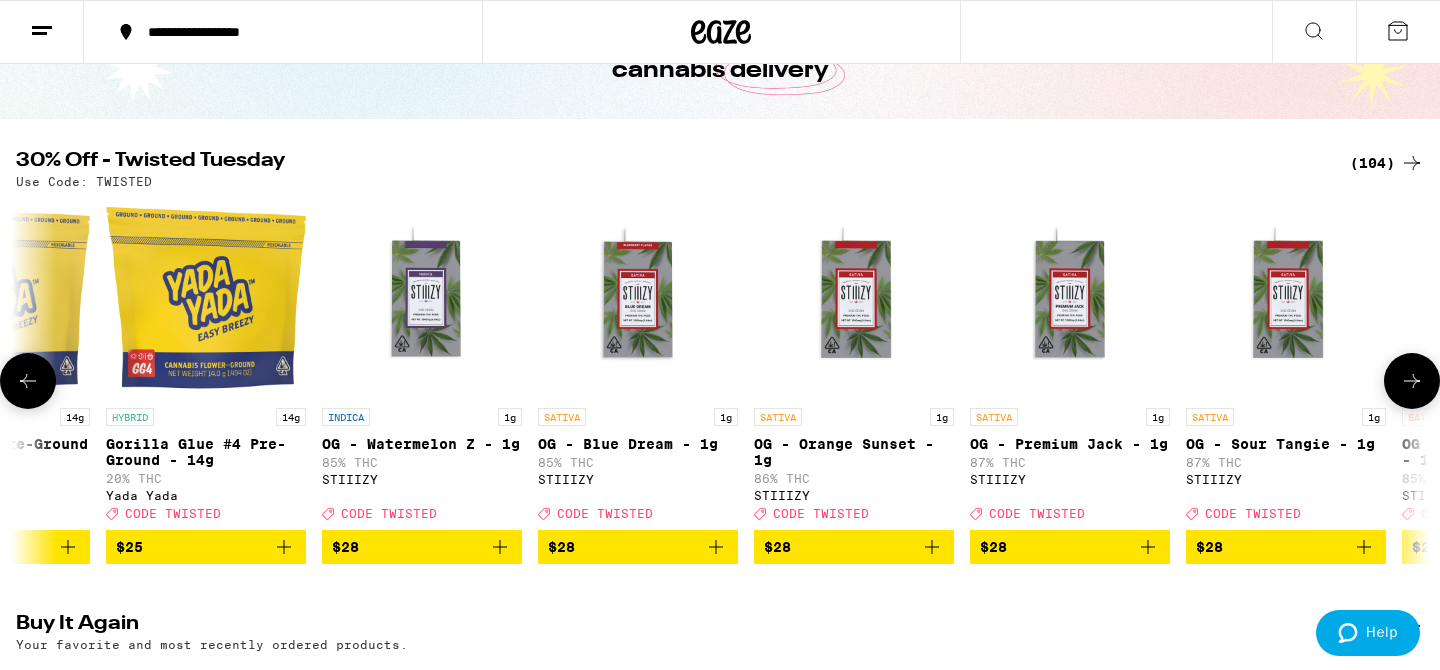 click 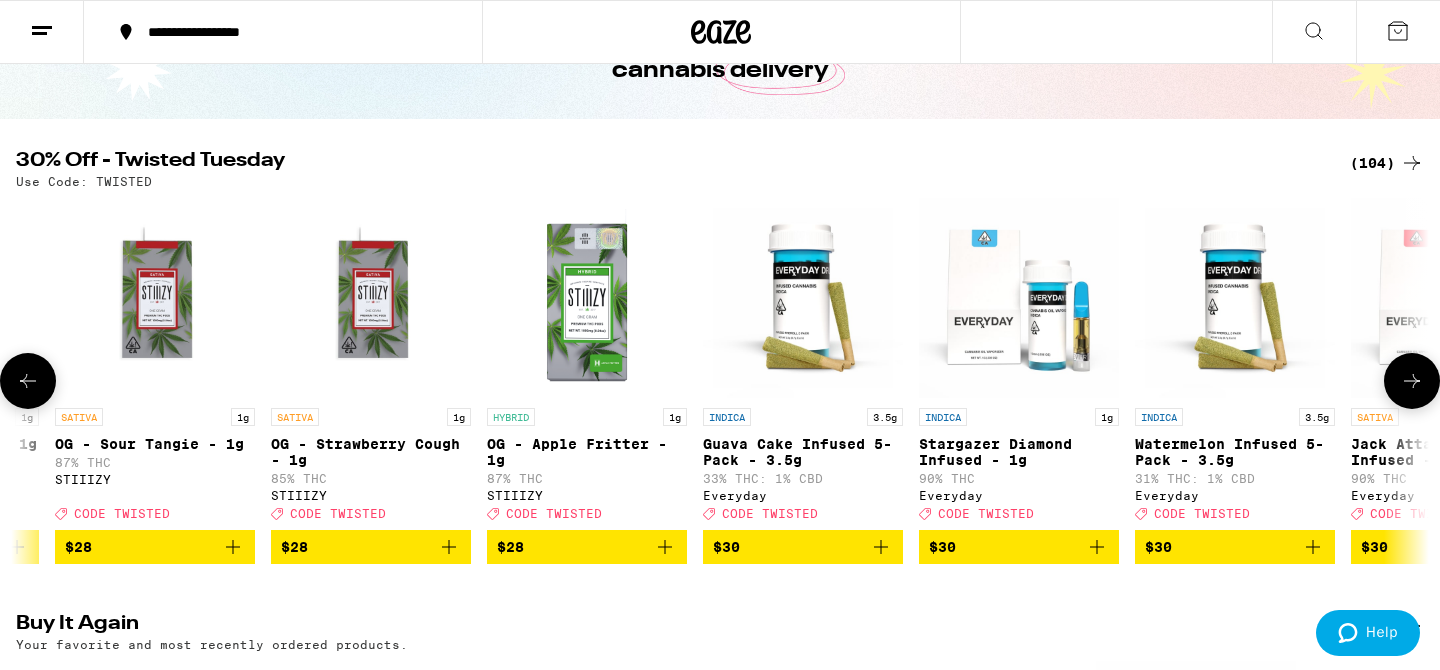 scroll, scrollTop: 0, scrollLeft: 11900, axis: horizontal 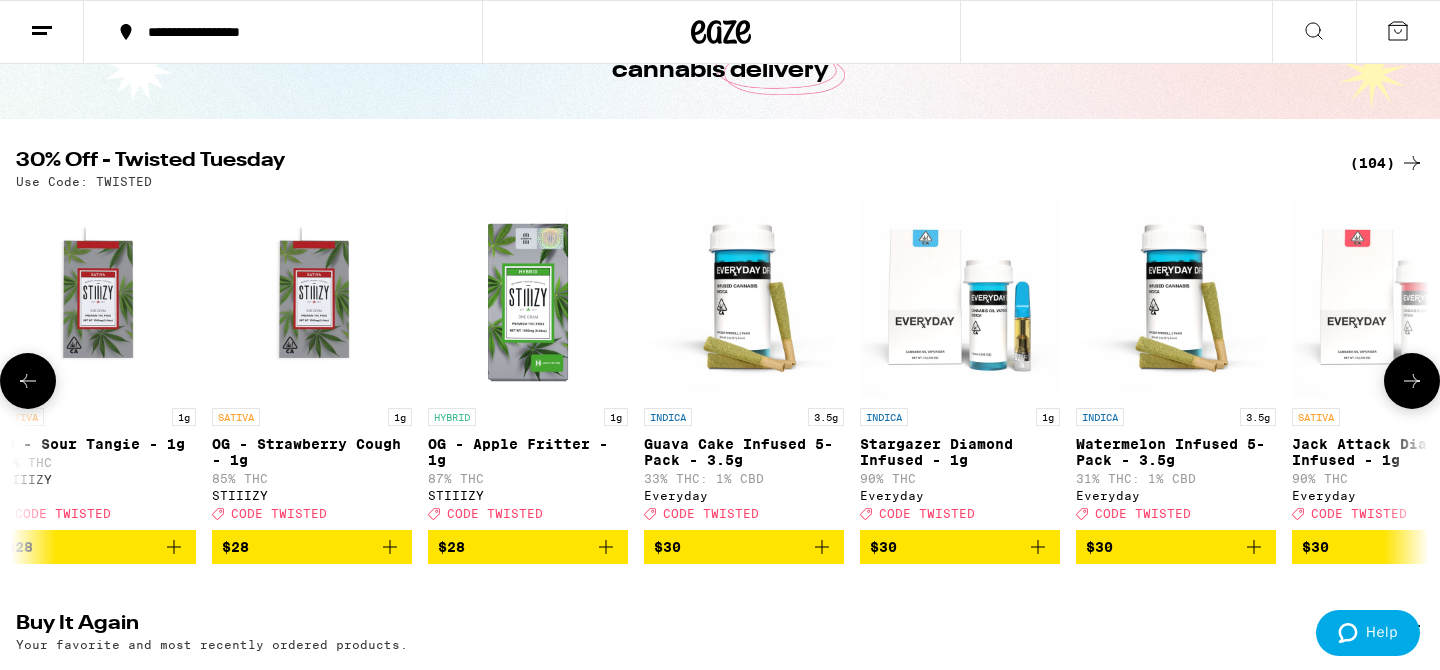 click 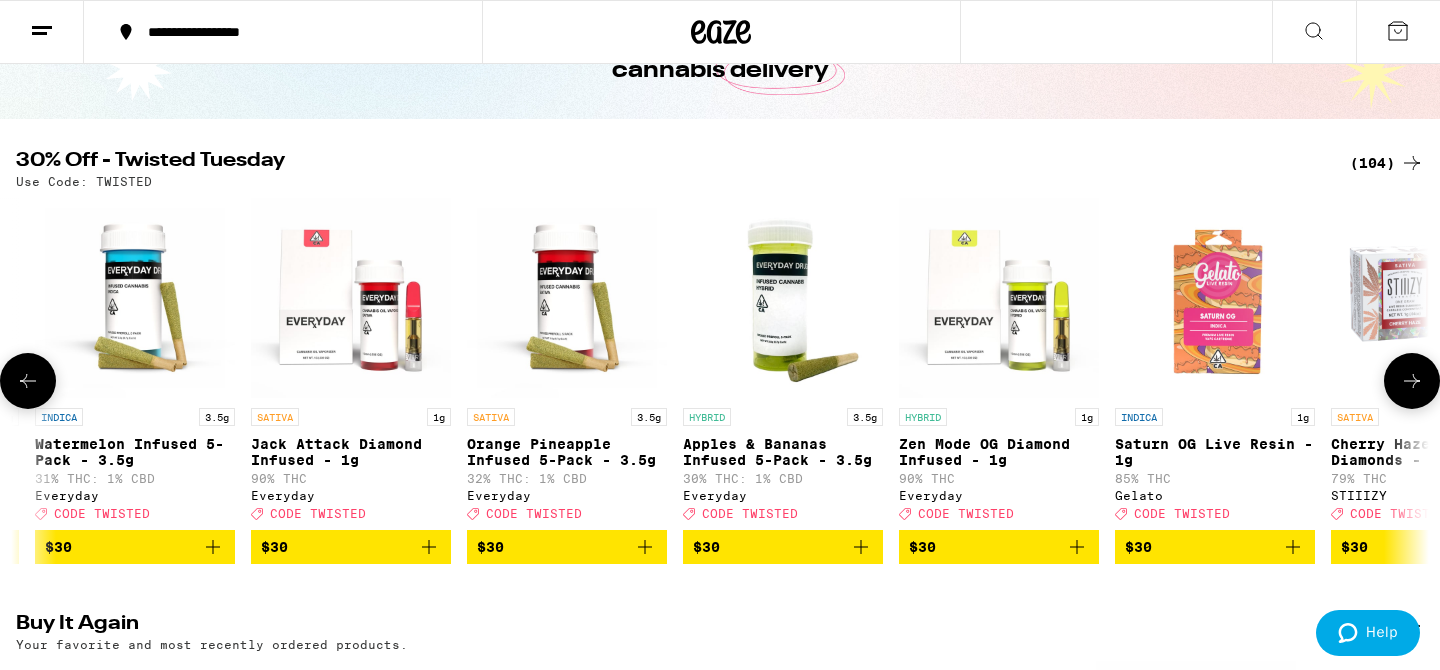 scroll, scrollTop: 0, scrollLeft: 13090, axis: horizontal 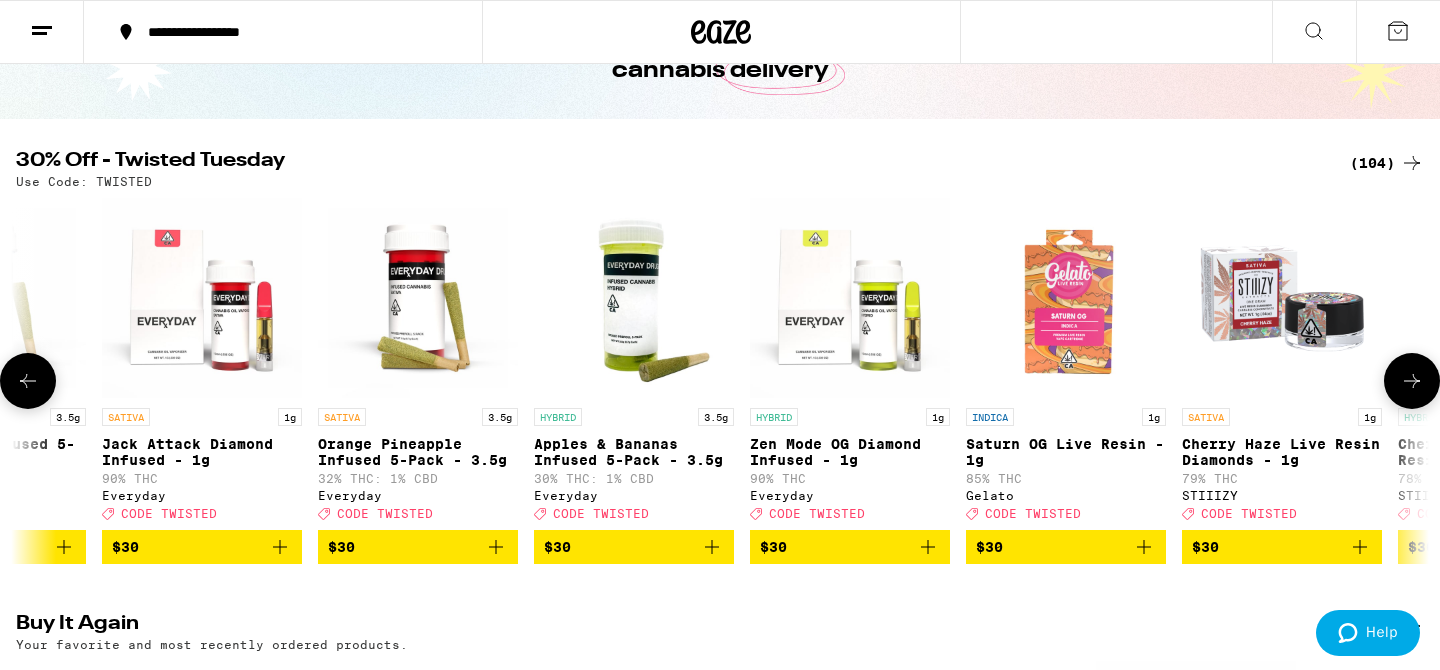 click 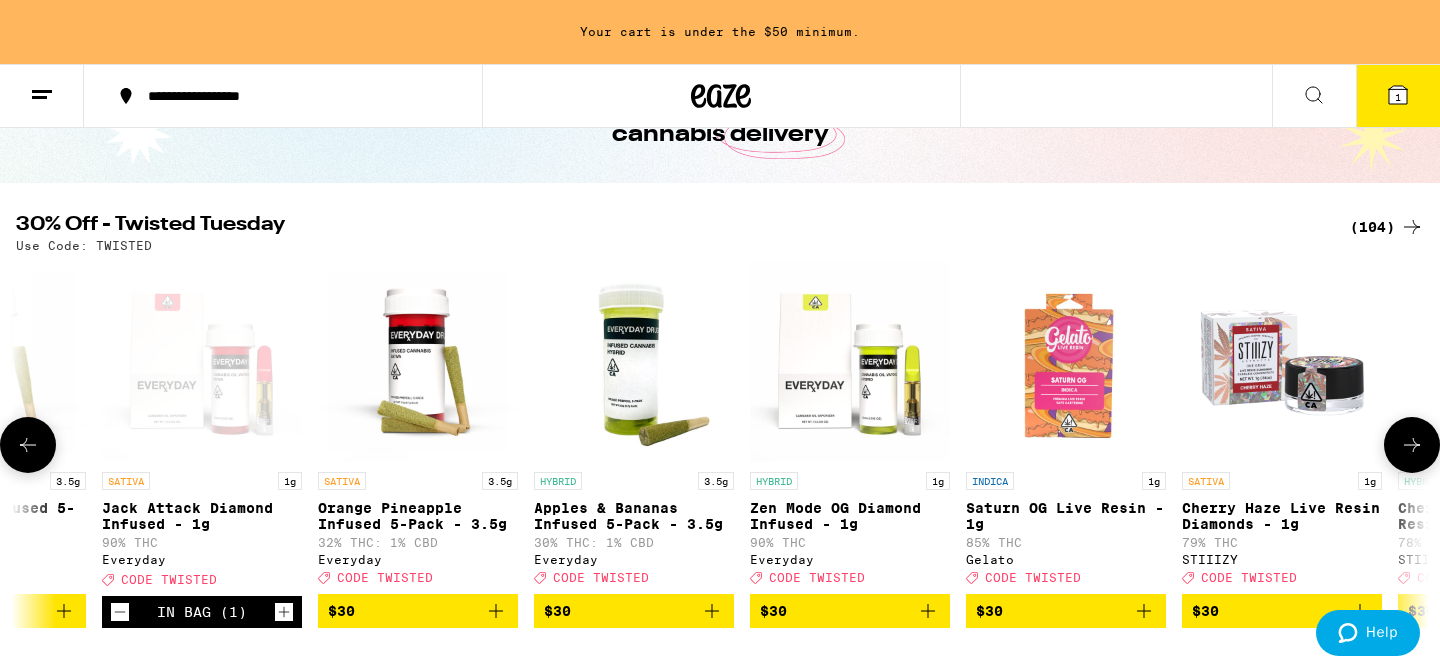 scroll, scrollTop: 203, scrollLeft: 0, axis: vertical 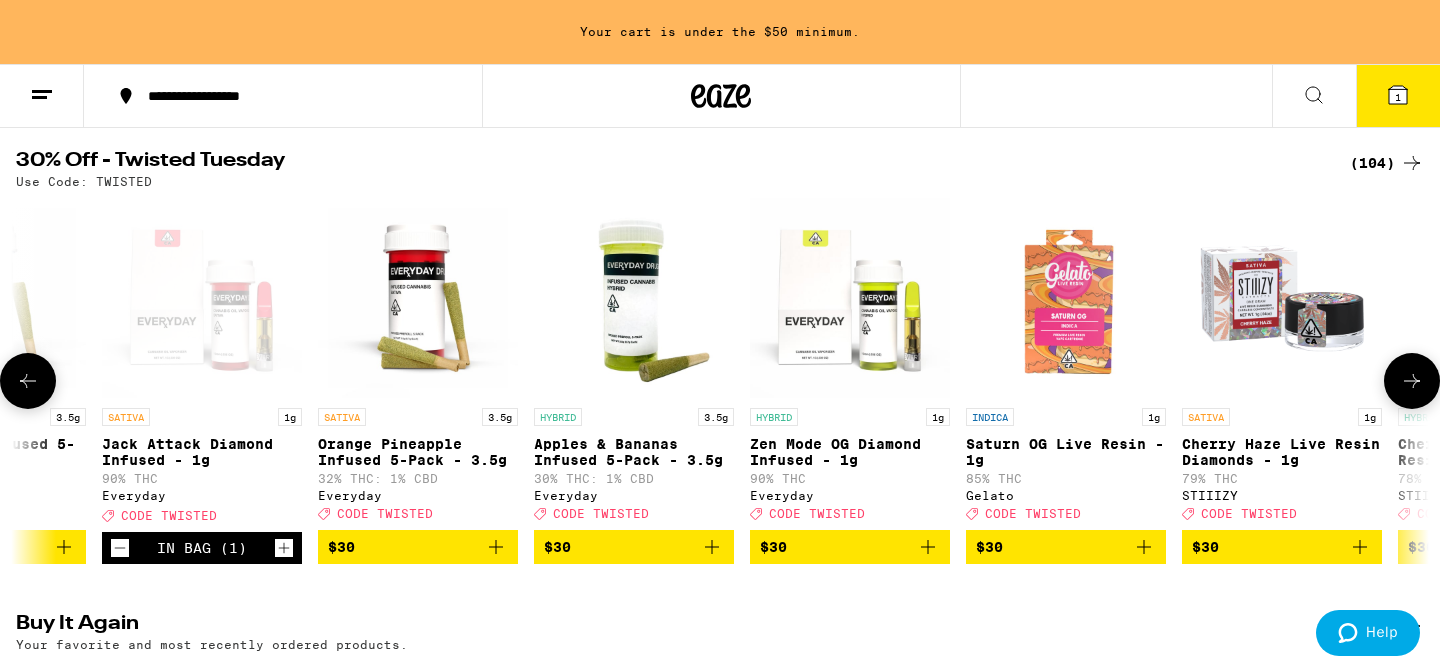 click at bounding box center [1412, 381] 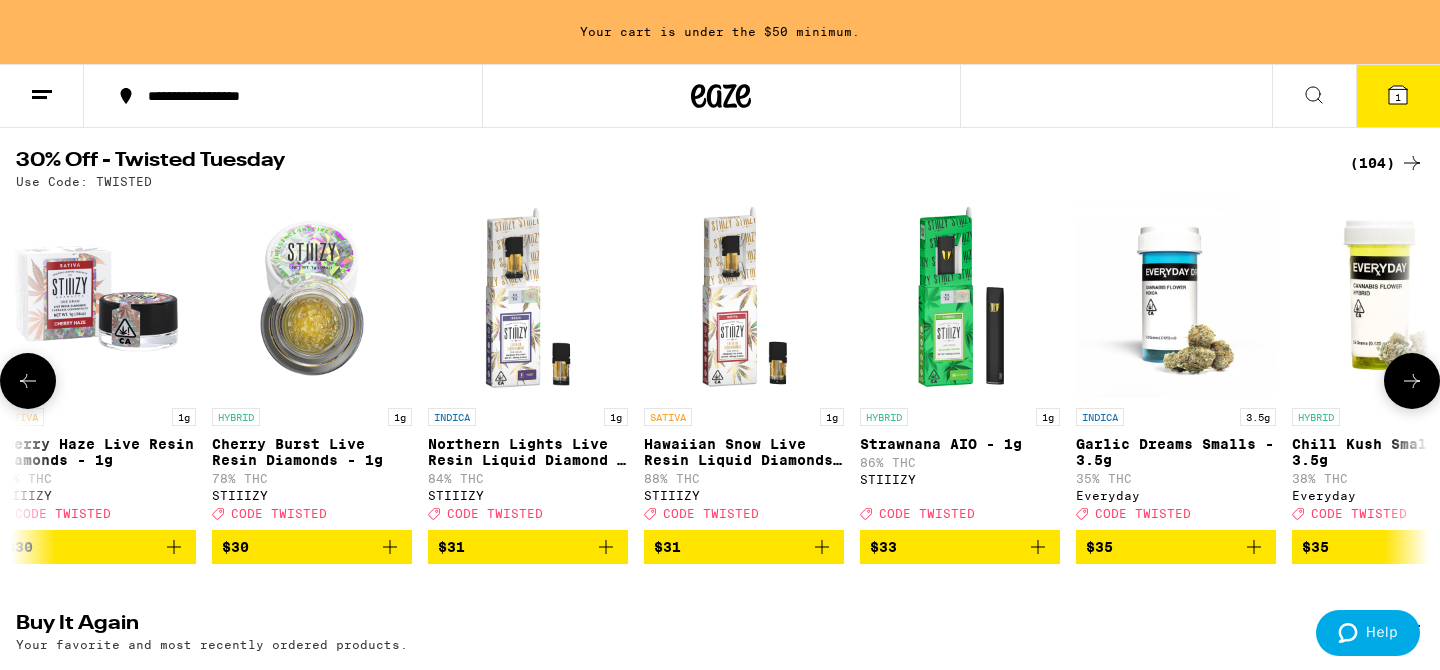 scroll, scrollTop: 0, scrollLeft: 14280, axis: horizontal 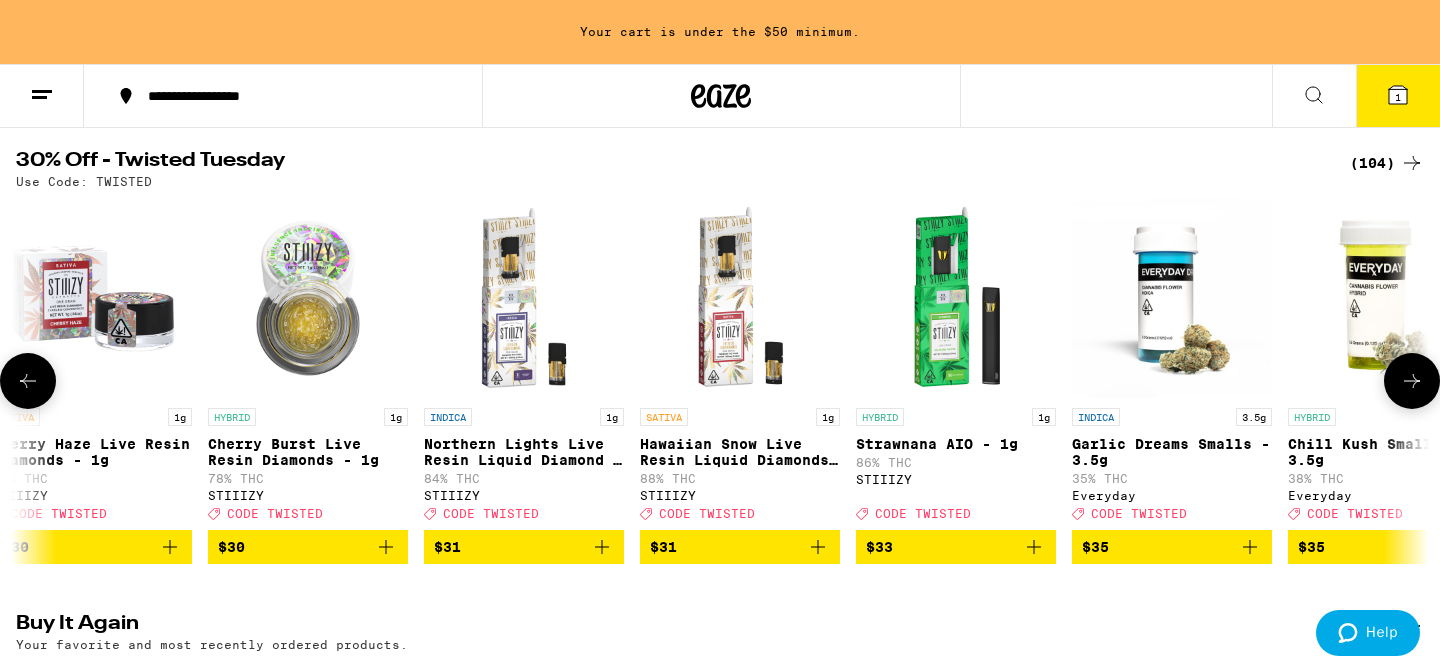 click at bounding box center (1412, 381) 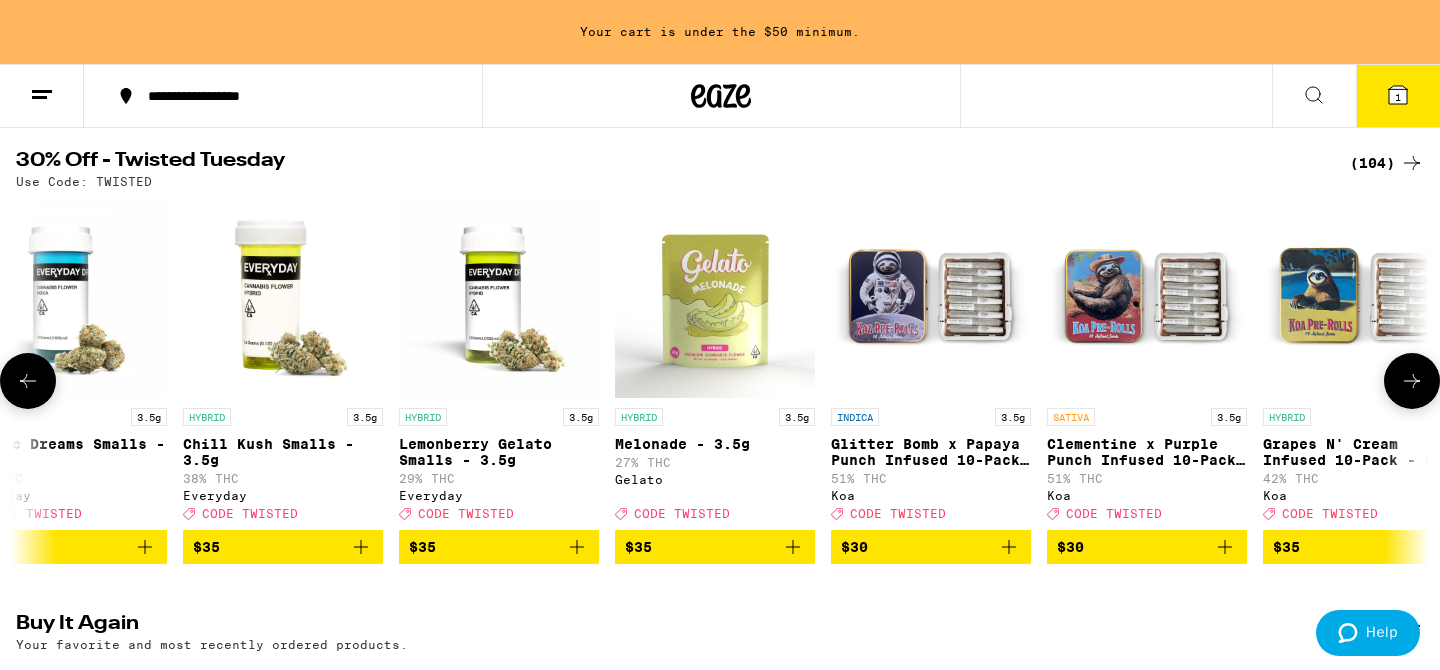 scroll, scrollTop: 0, scrollLeft: 15470, axis: horizontal 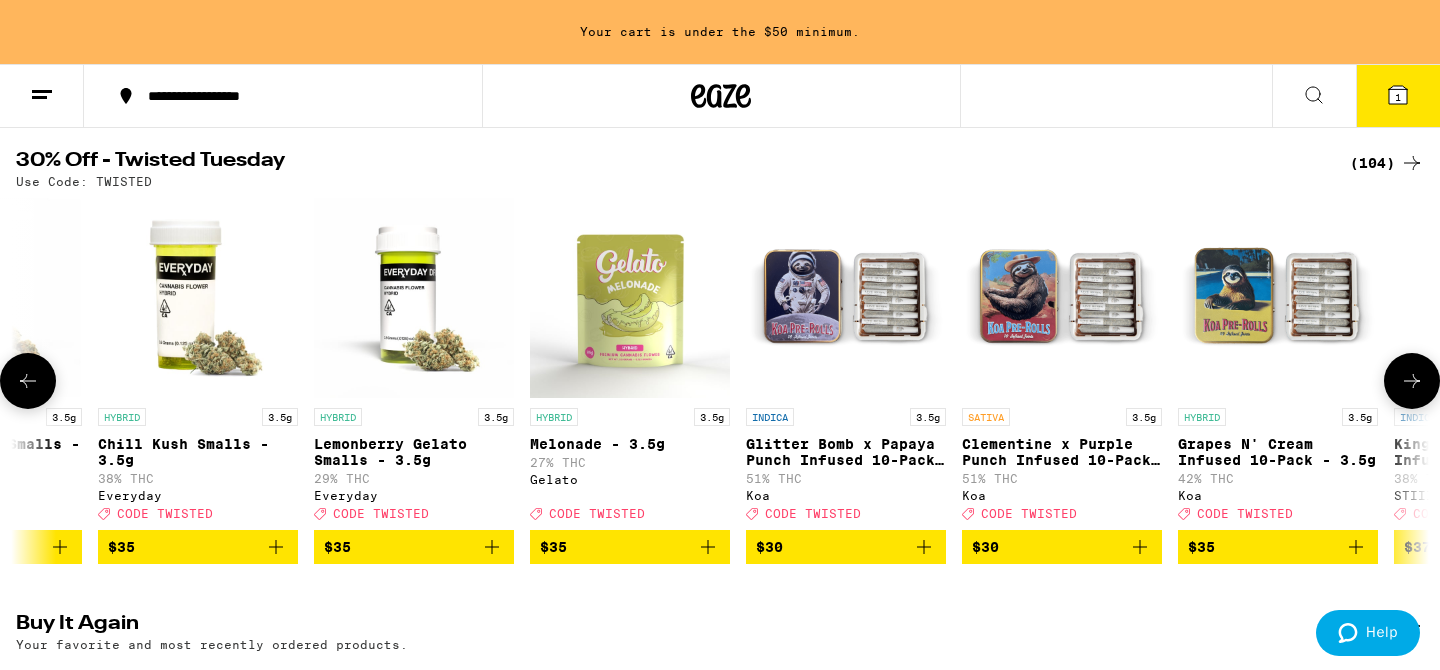 click 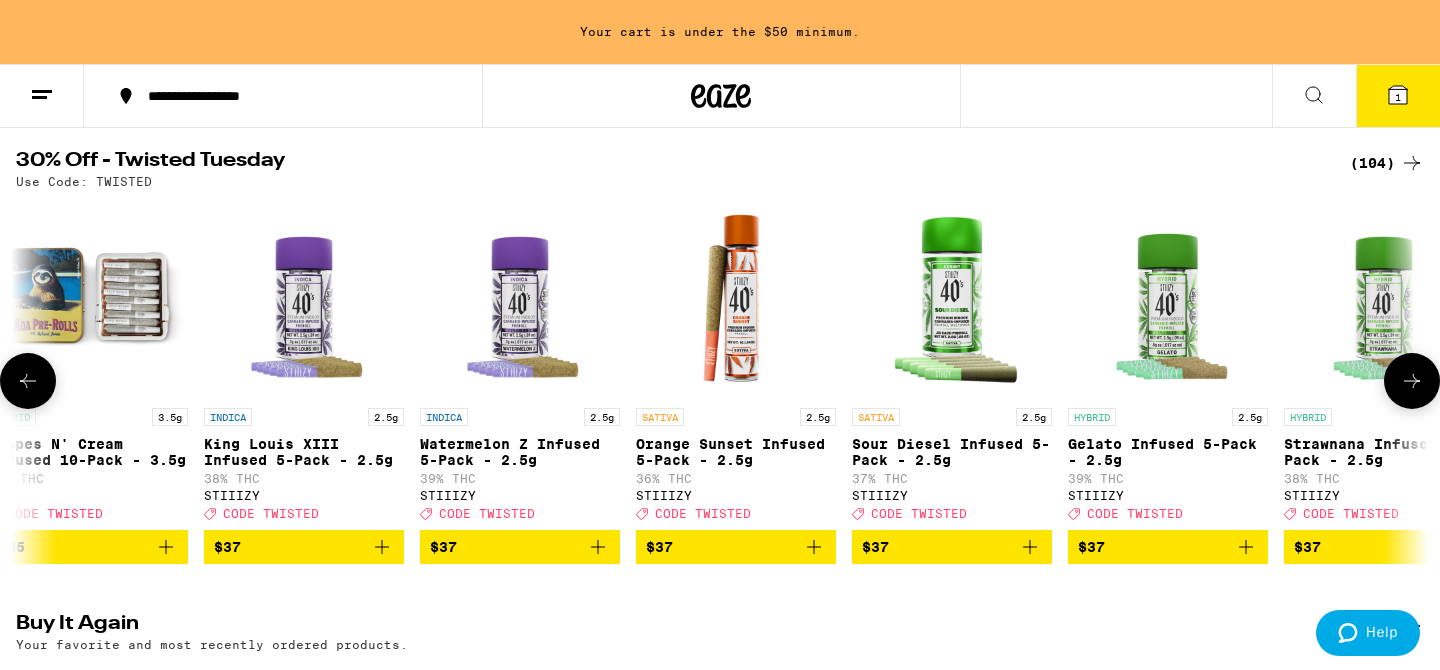 click 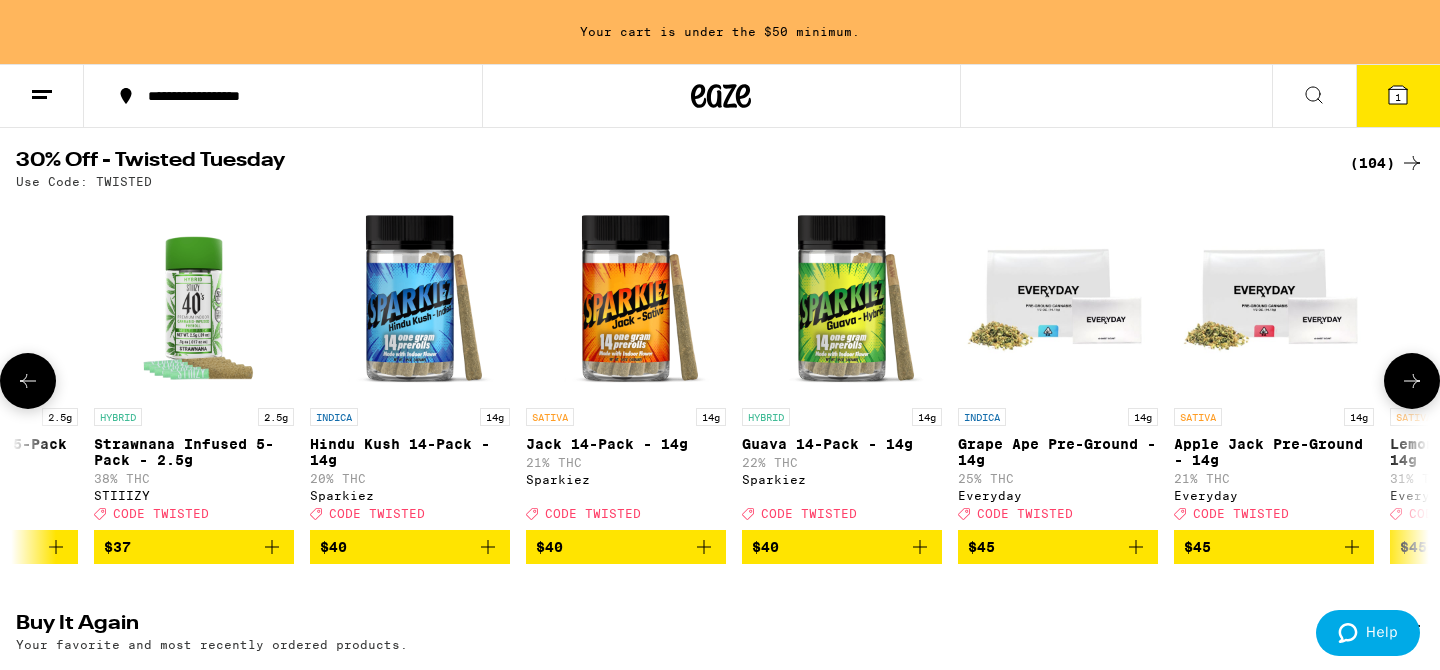 click 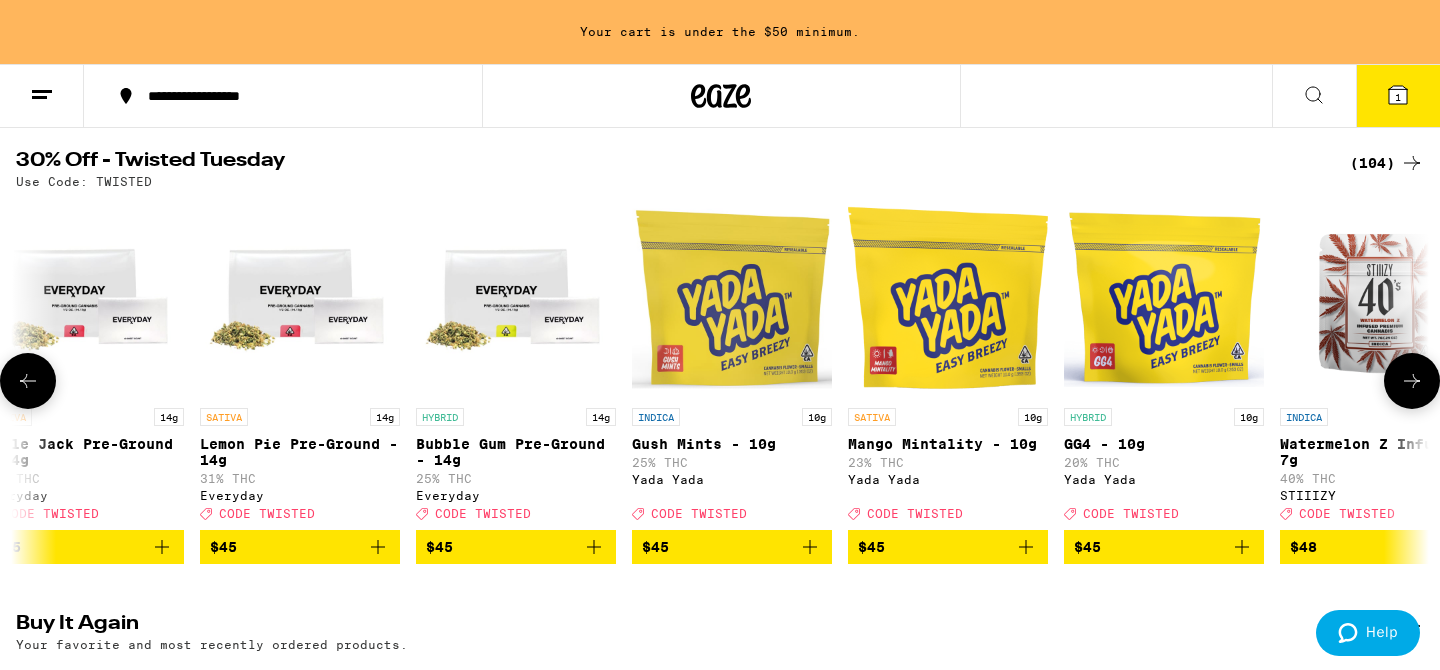click 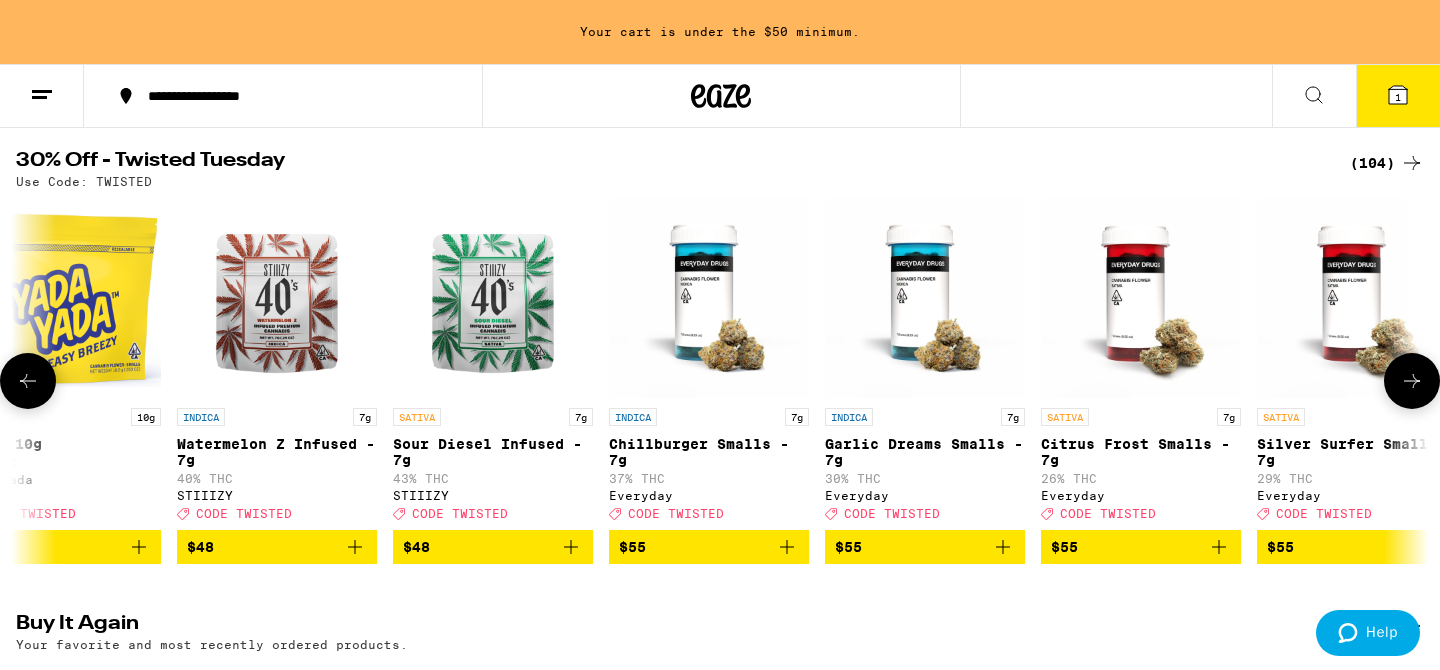 scroll, scrollTop: 0, scrollLeft: 20230, axis: horizontal 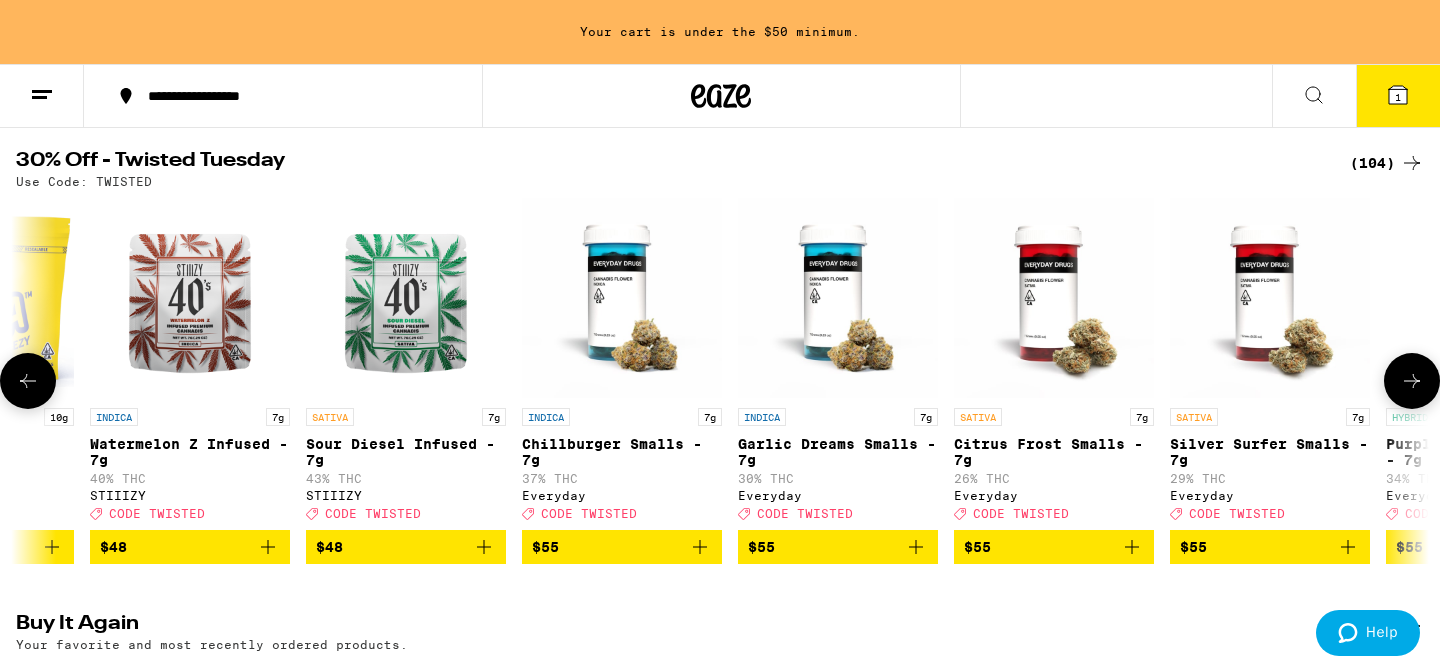 click 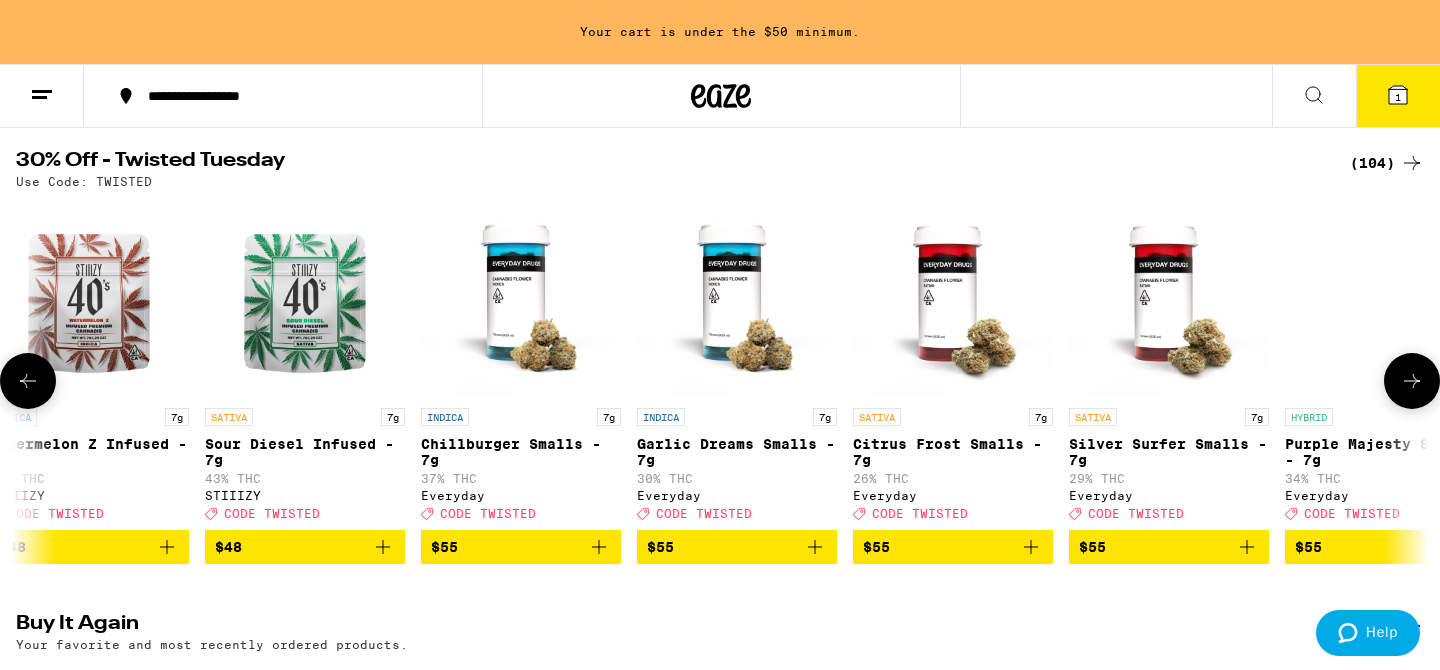 scroll, scrollTop: 0, scrollLeft: 21056, axis: horizontal 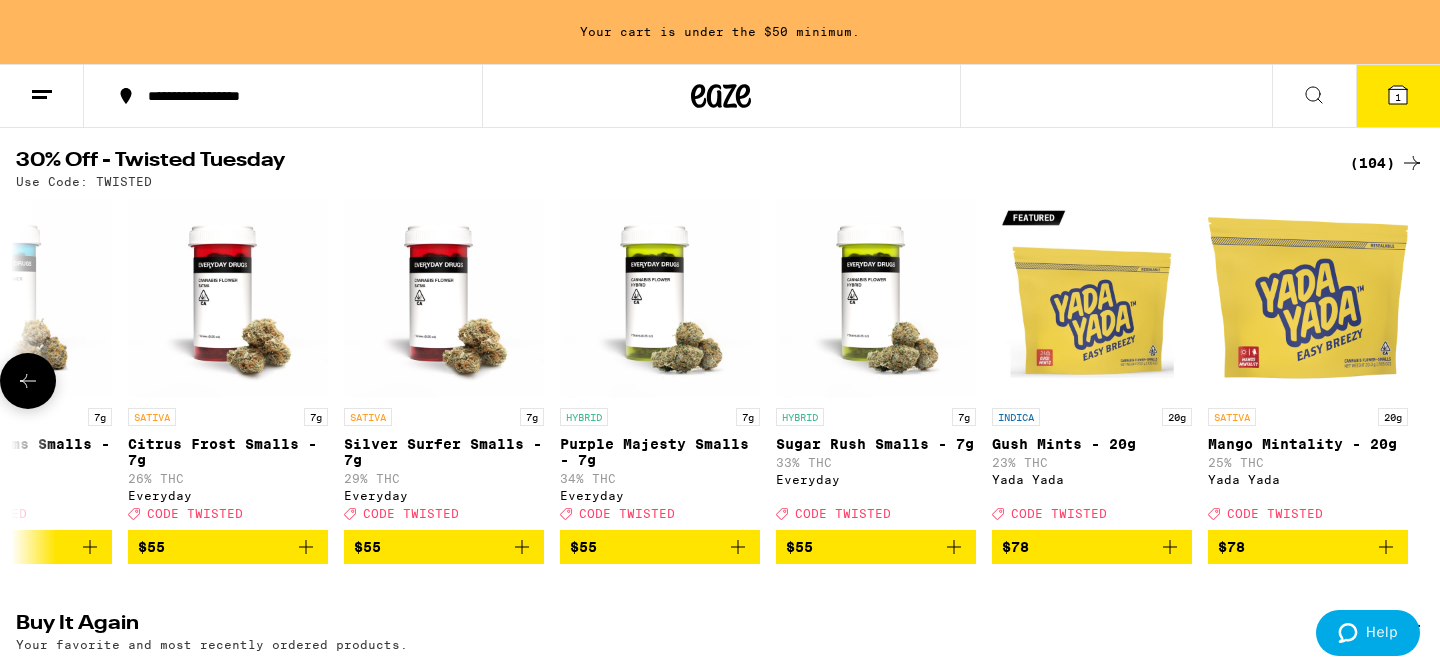 click on "Purple Majesty Smalls - 7g" at bounding box center (660, 452) 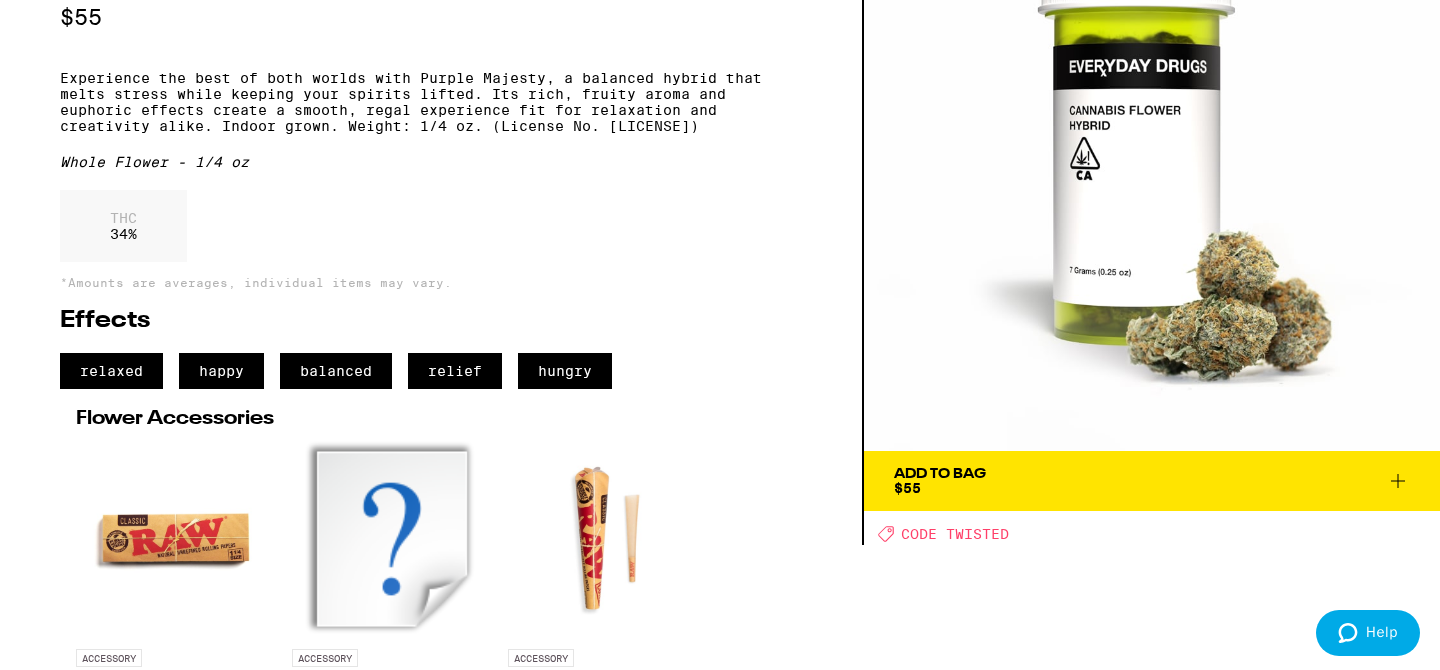 scroll, scrollTop: 142, scrollLeft: 0, axis: vertical 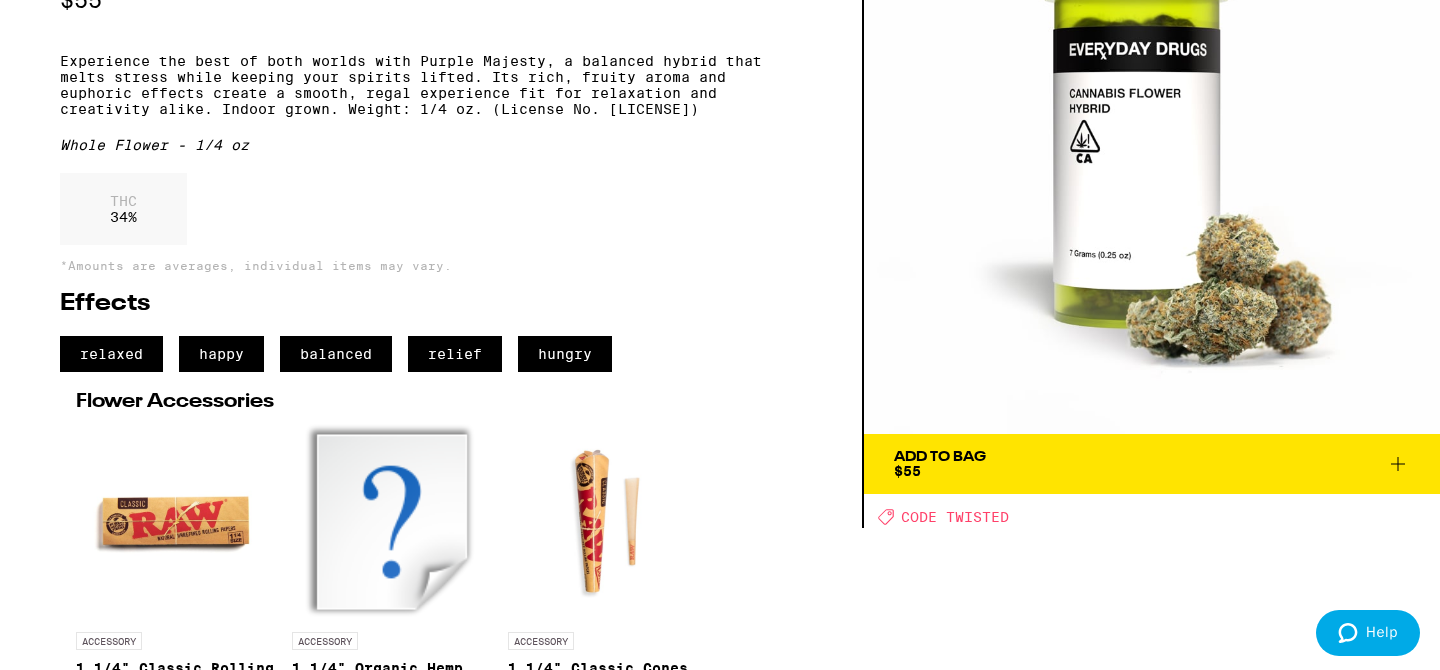 click on "Add To Bag $55" at bounding box center (940, 464) 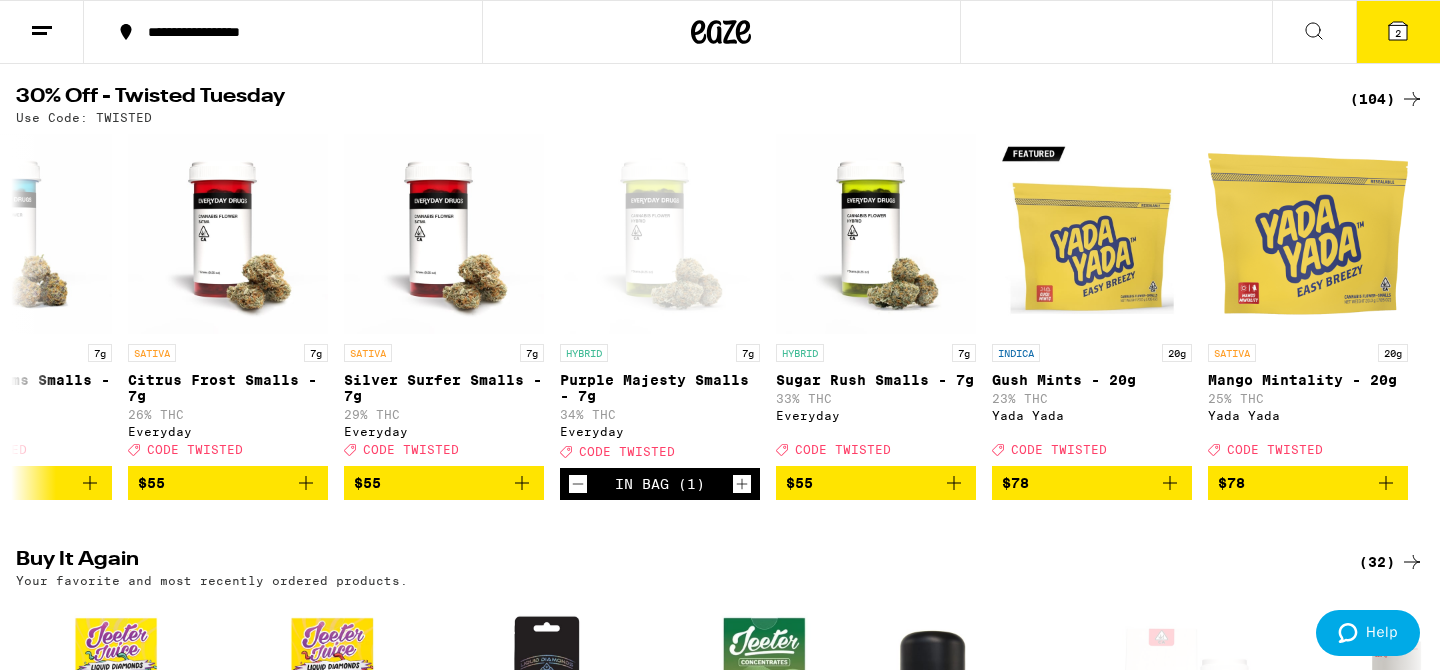 scroll, scrollTop: 139, scrollLeft: 0, axis: vertical 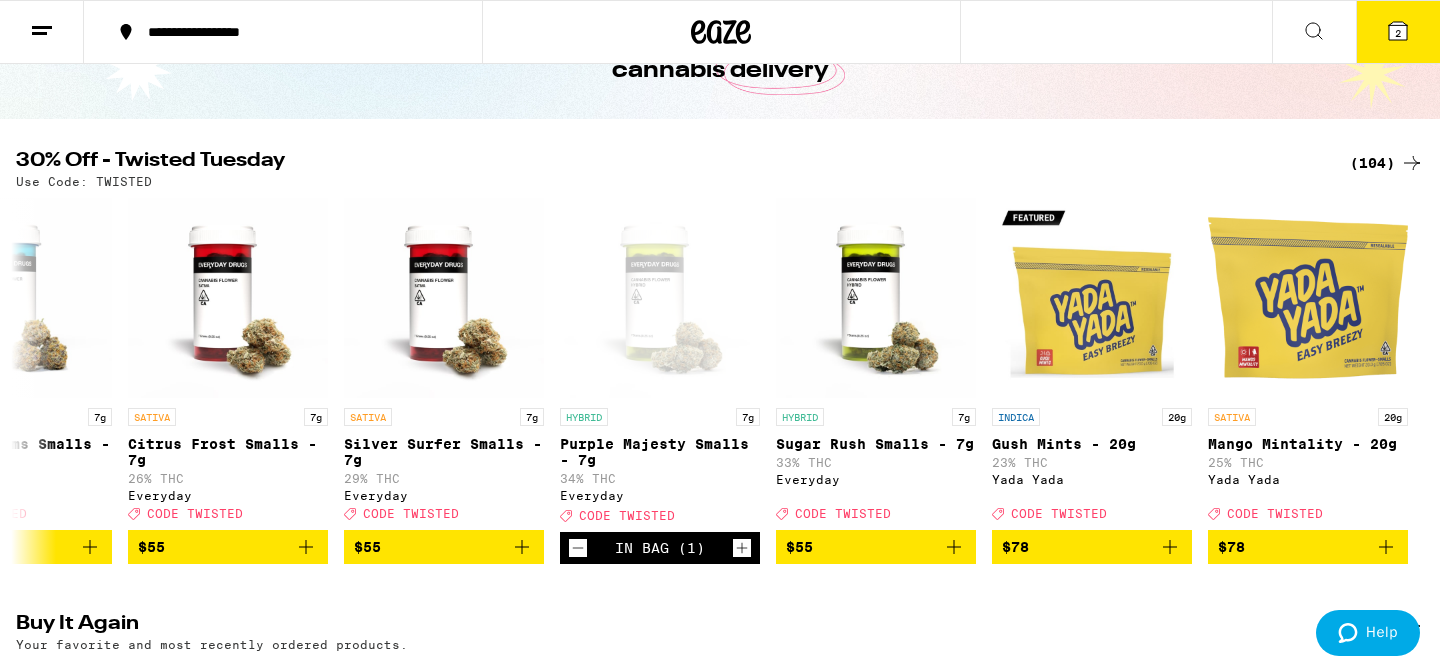 click on "(104)" at bounding box center [1387, 163] 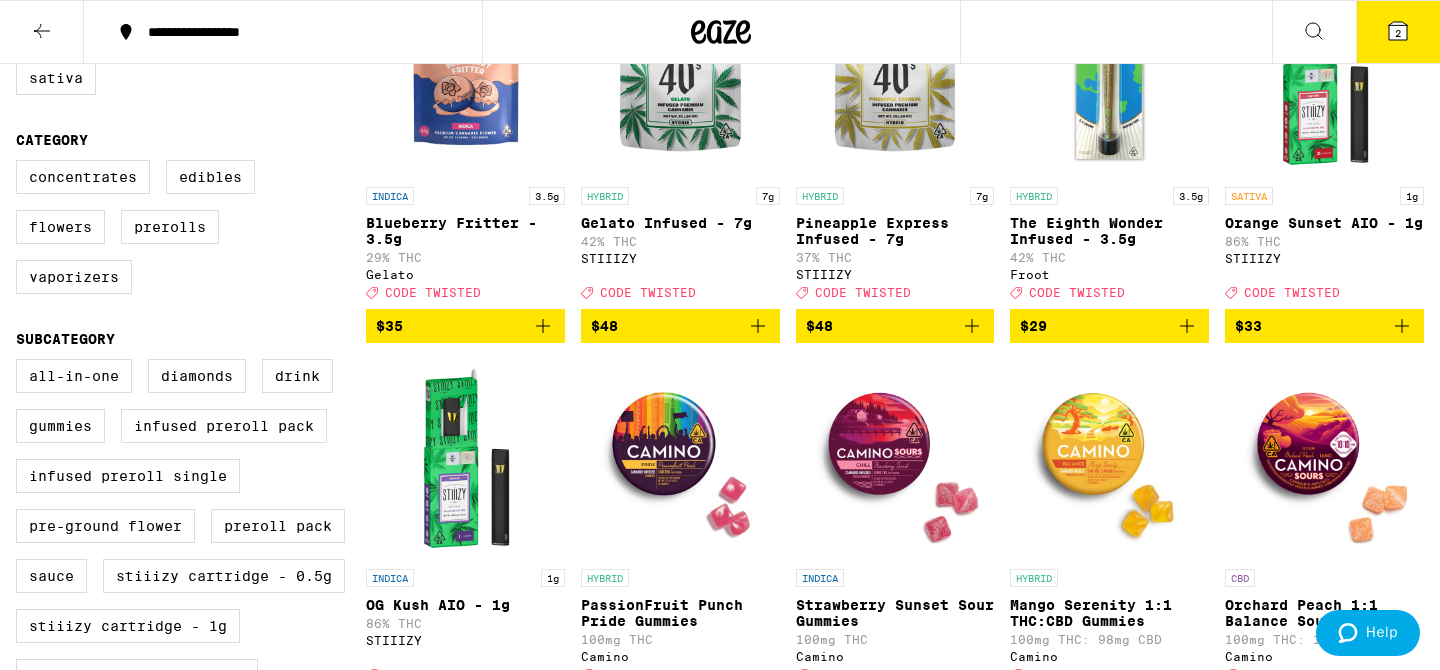 scroll, scrollTop: 294, scrollLeft: 0, axis: vertical 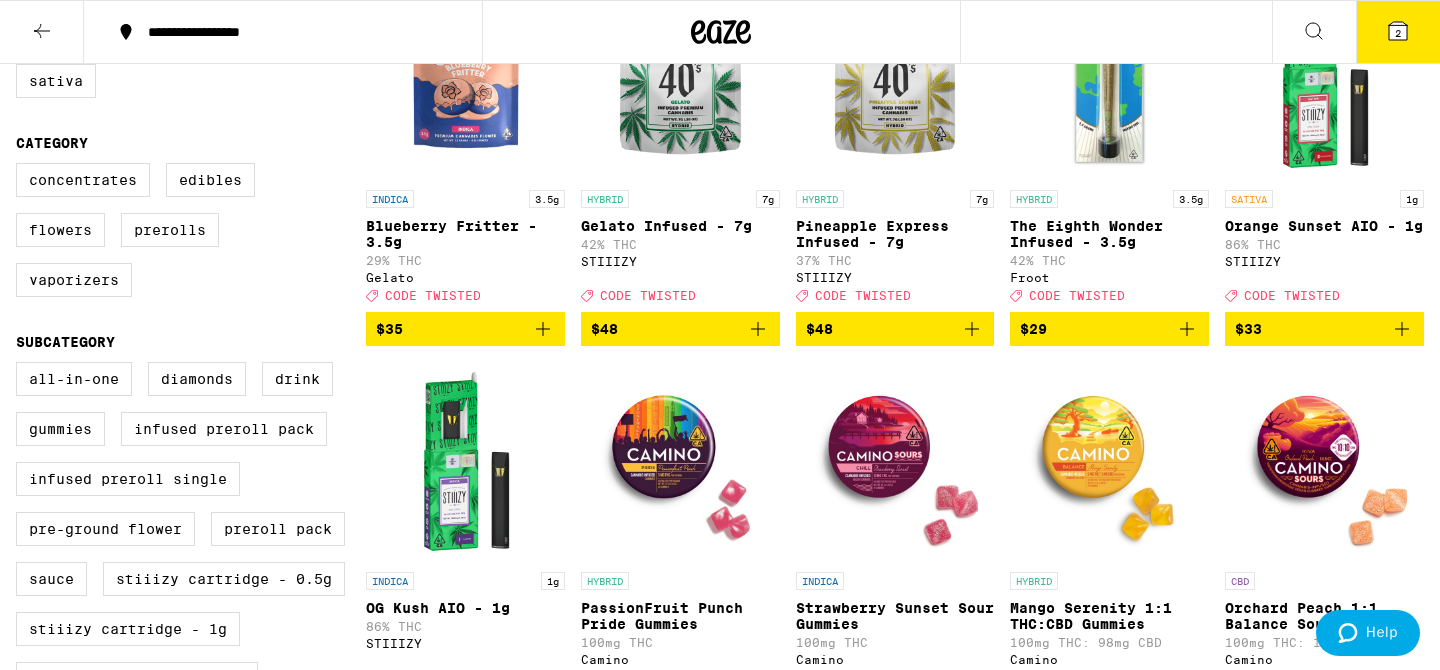 click at bounding box center [1324, 80] 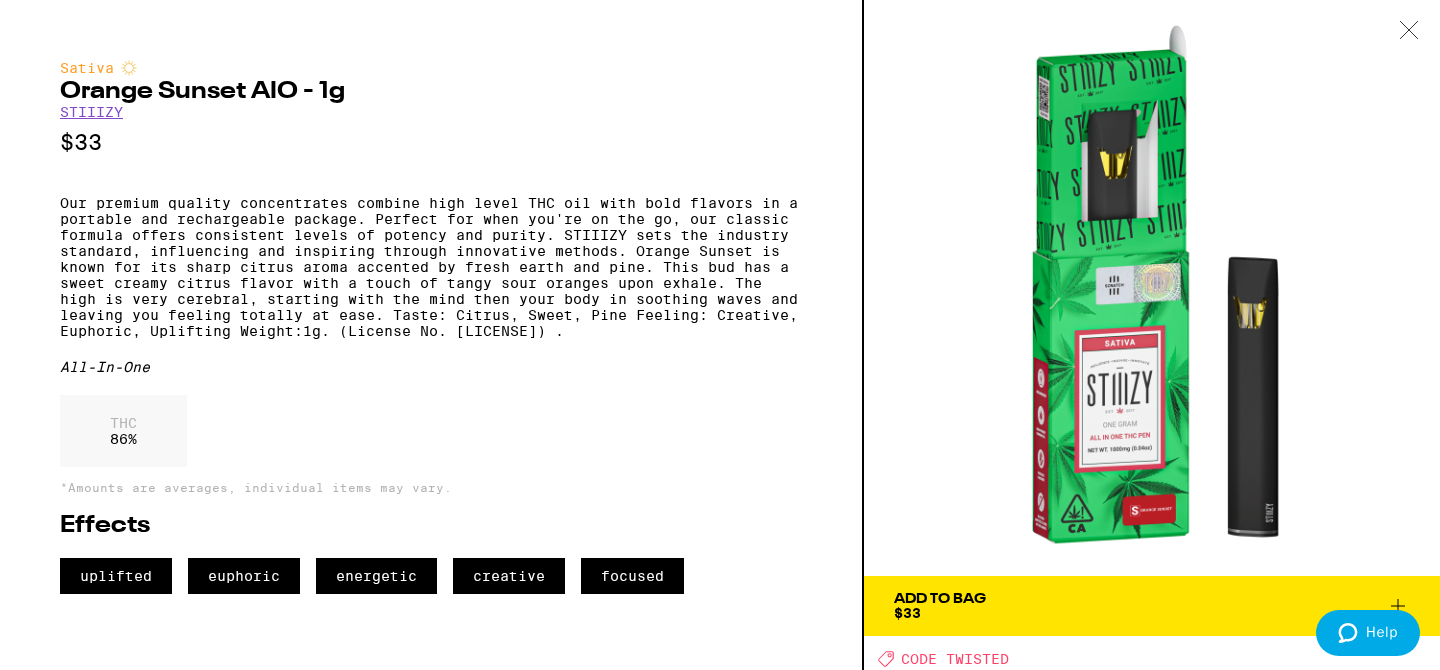 click on "Add To Bag $33" at bounding box center [940, 606] 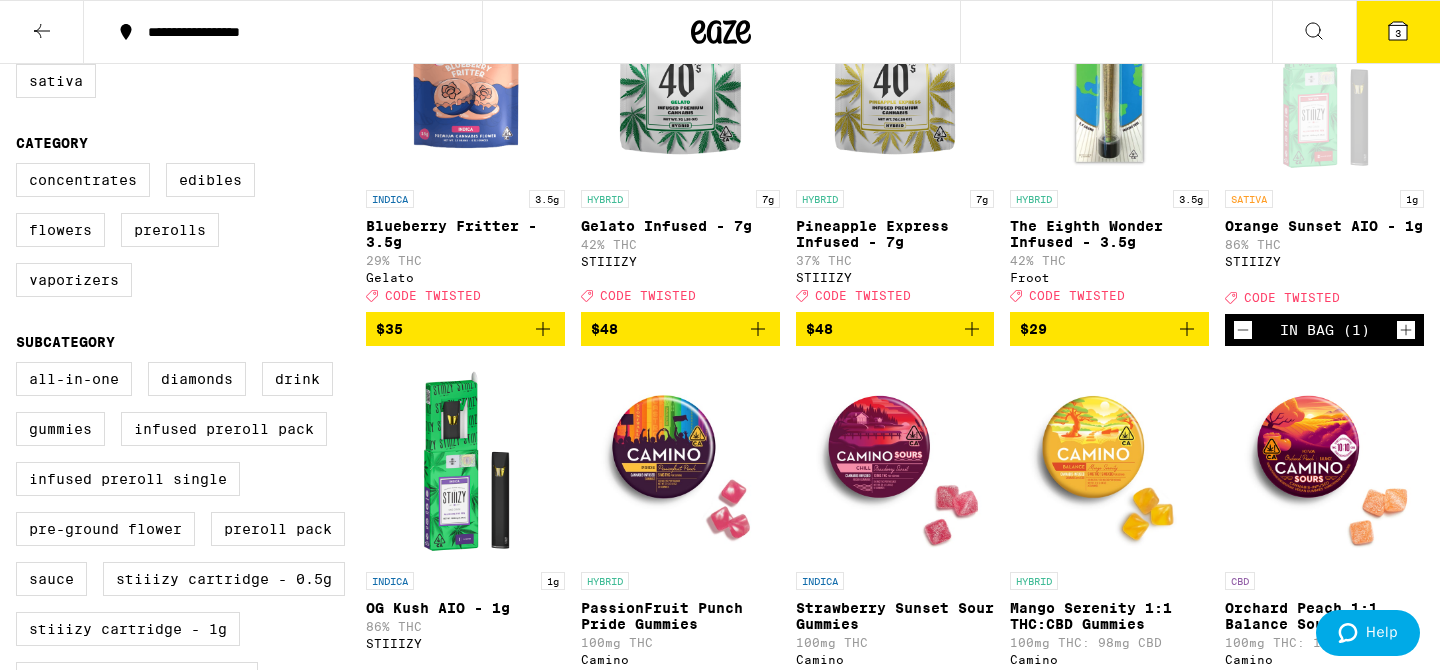 scroll, scrollTop: 274, scrollLeft: 0, axis: vertical 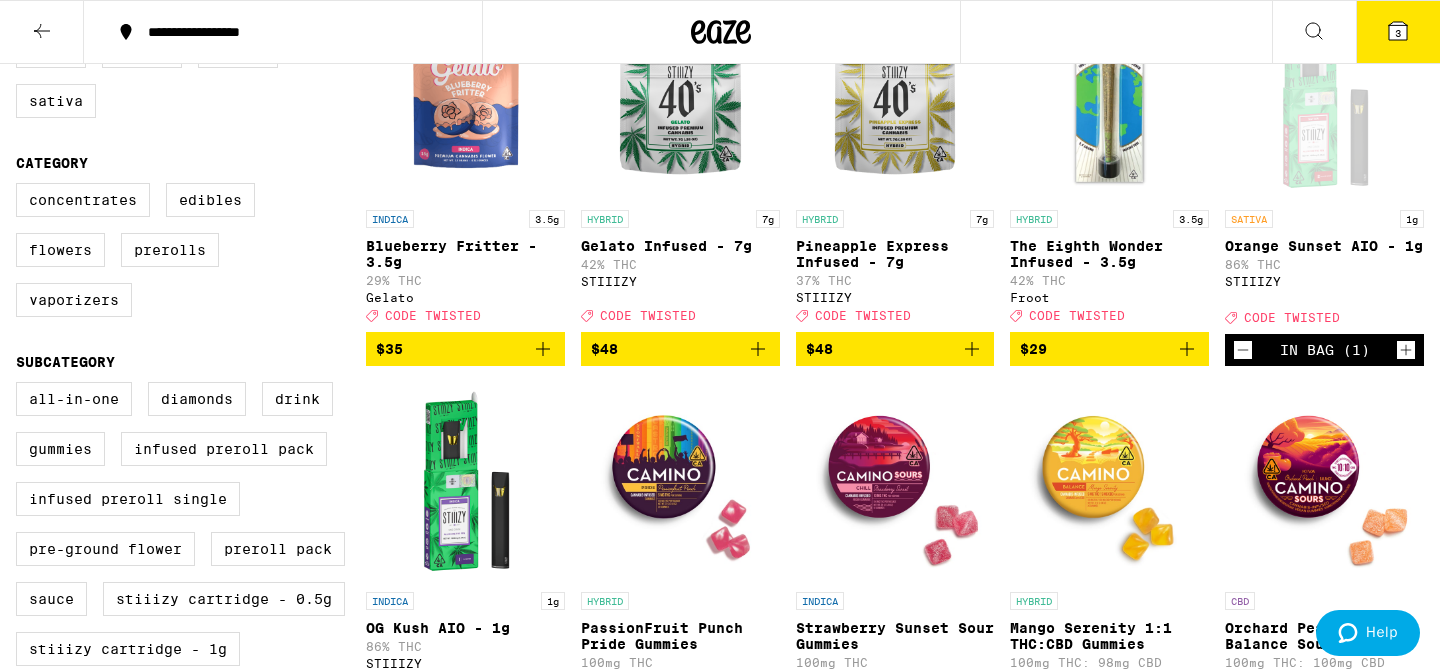 click on "3" at bounding box center (1398, 32) 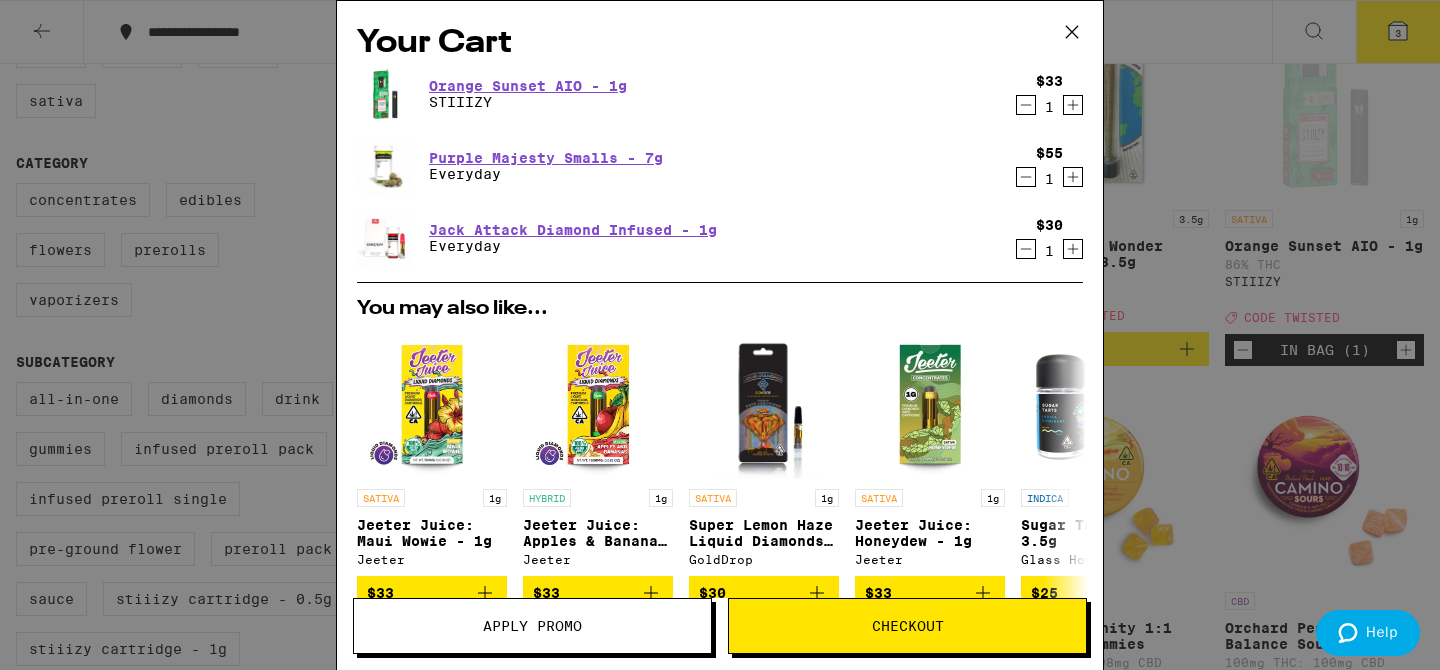 click on "Apply Promo" at bounding box center (532, 626) 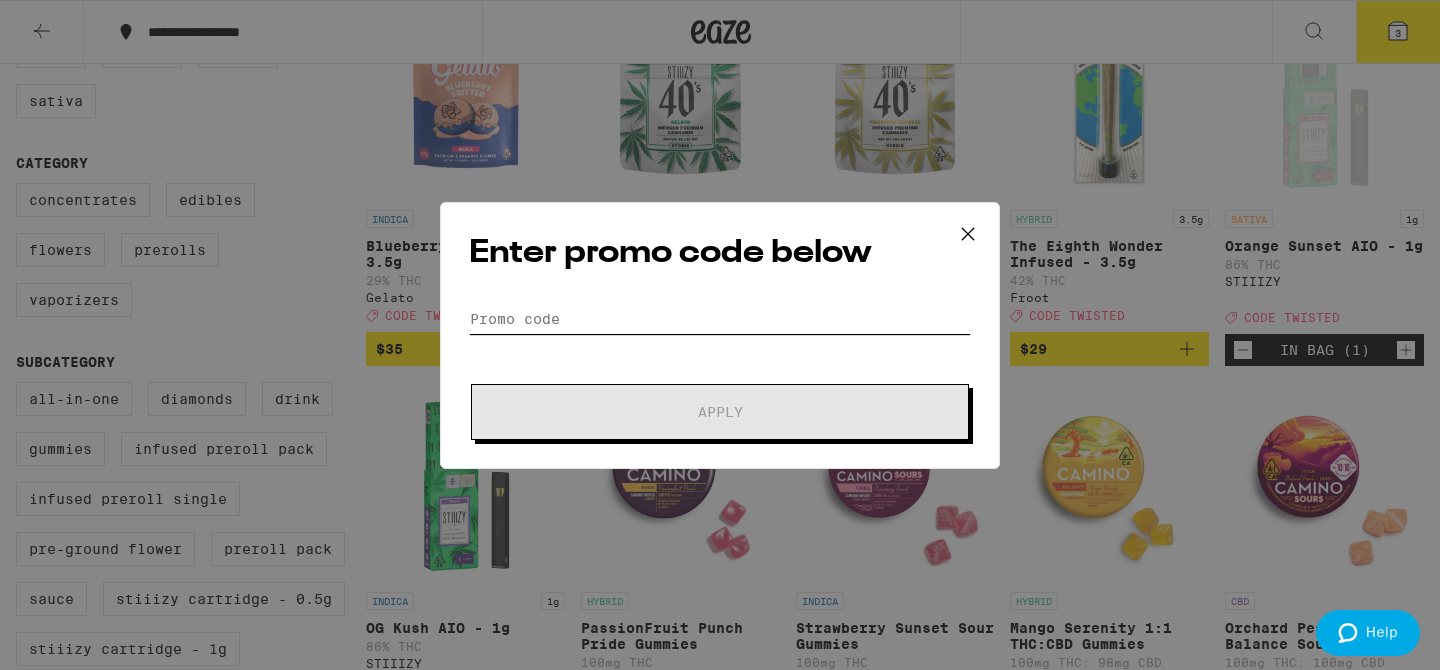 click on "Promo Code" at bounding box center (720, 319) 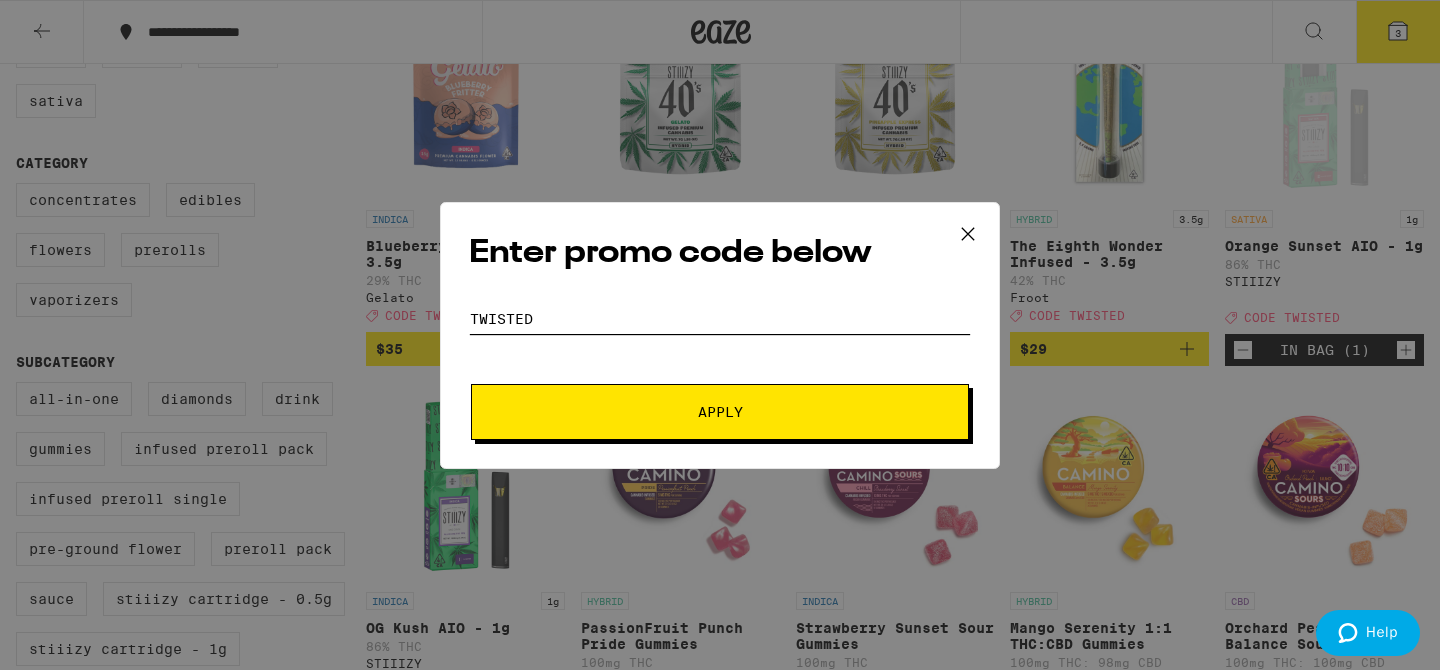 type on "twisted" 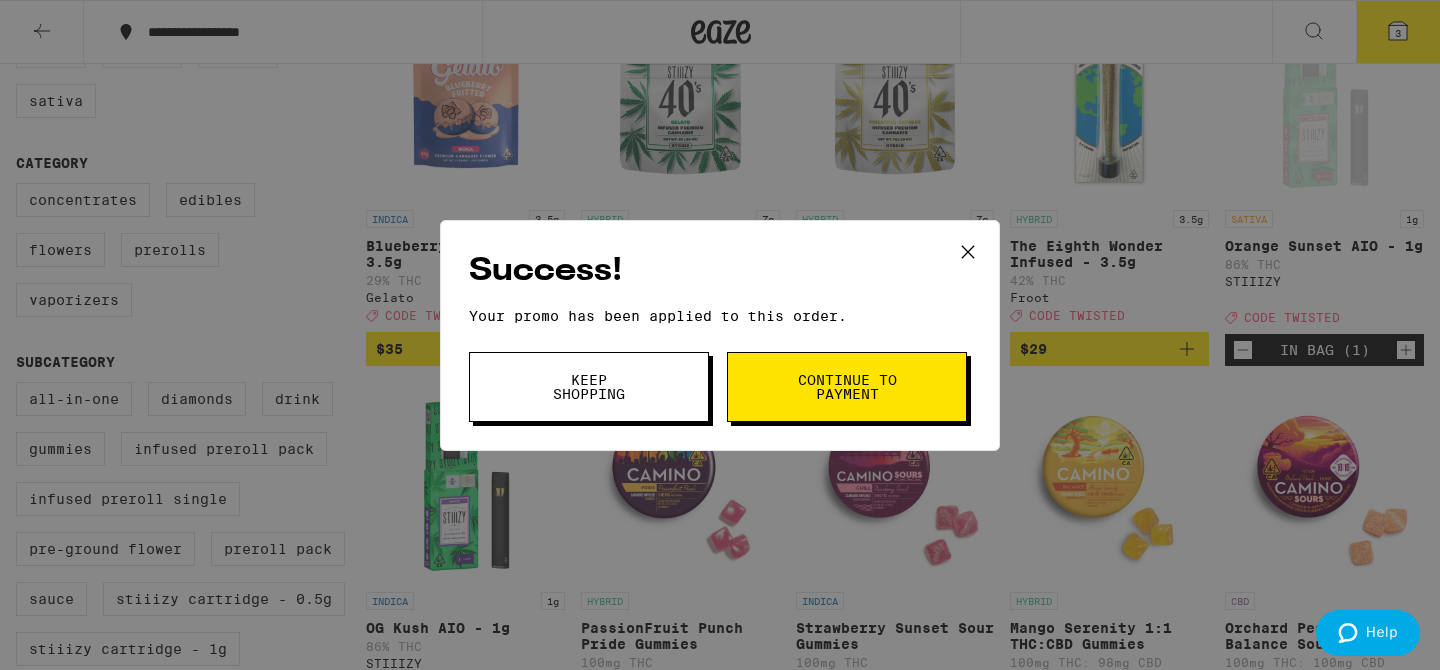 click on "Continue to payment" at bounding box center (847, 387) 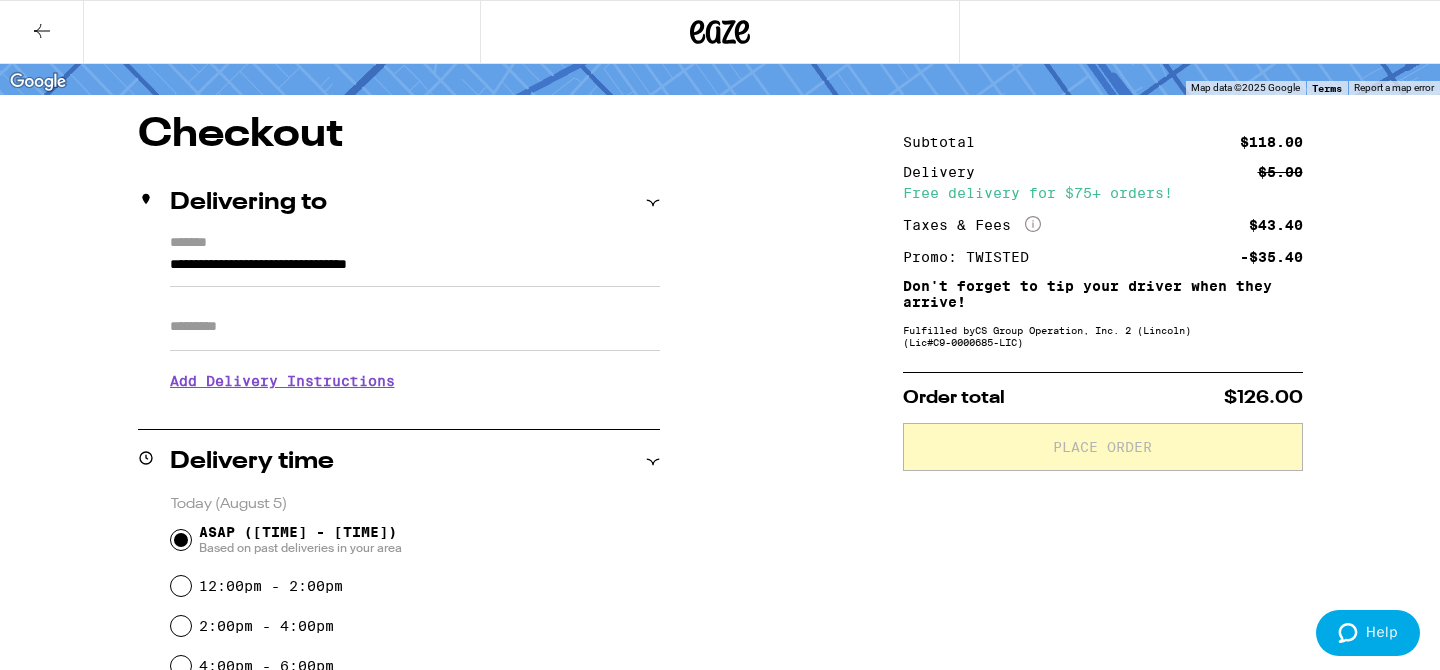 scroll, scrollTop: 0, scrollLeft: 0, axis: both 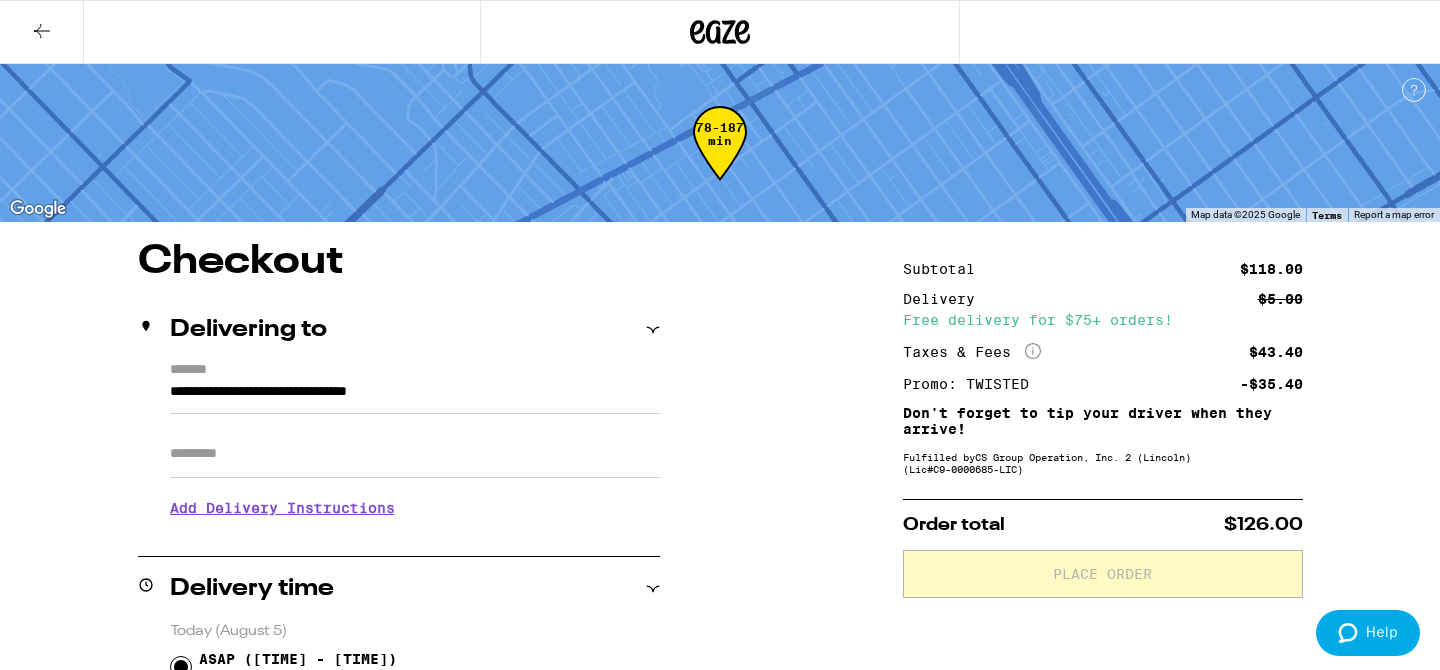 click at bounding box center [42, 32] 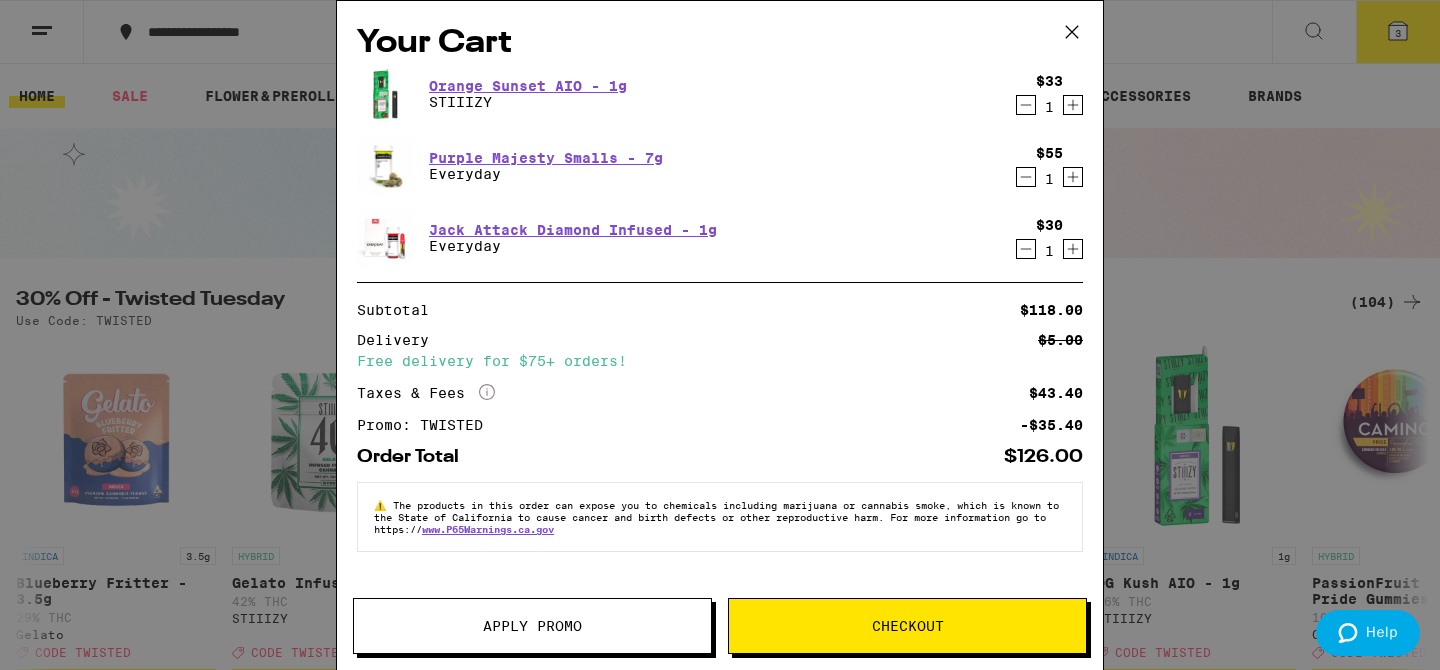 click 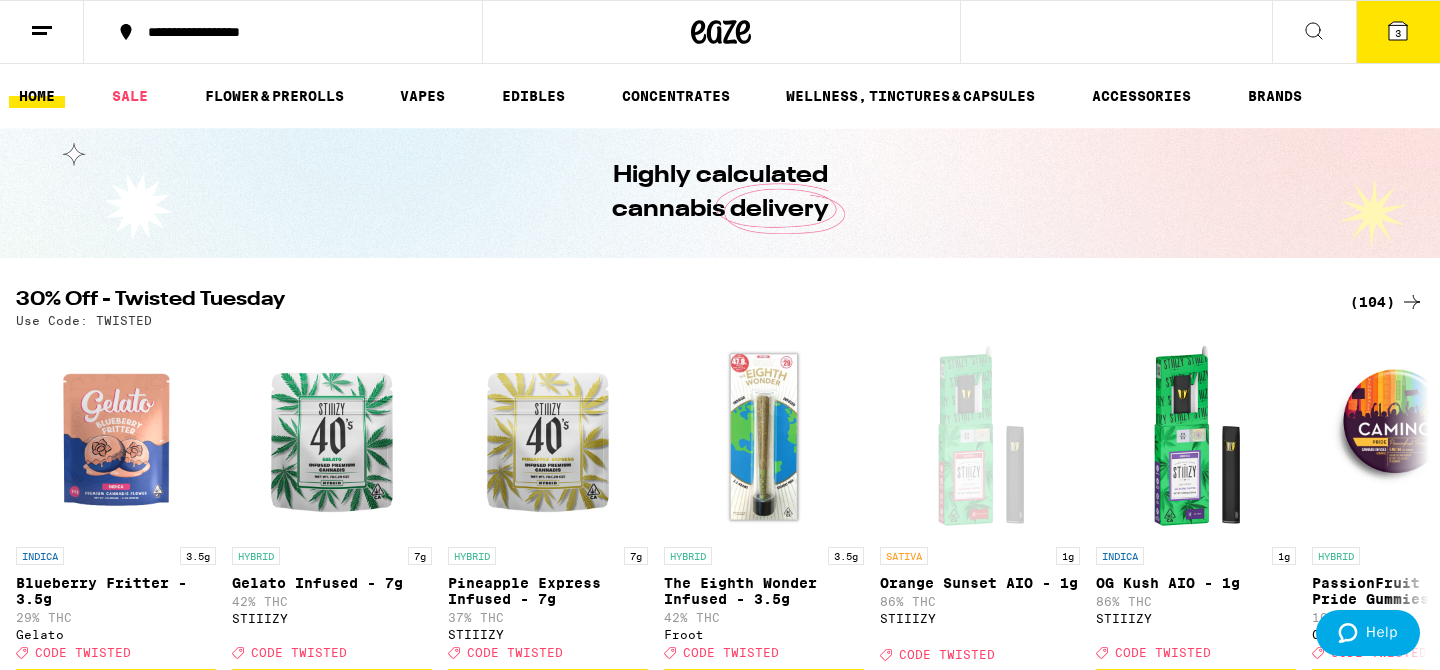 click on "(104)" at bounding box center [1387, 302] 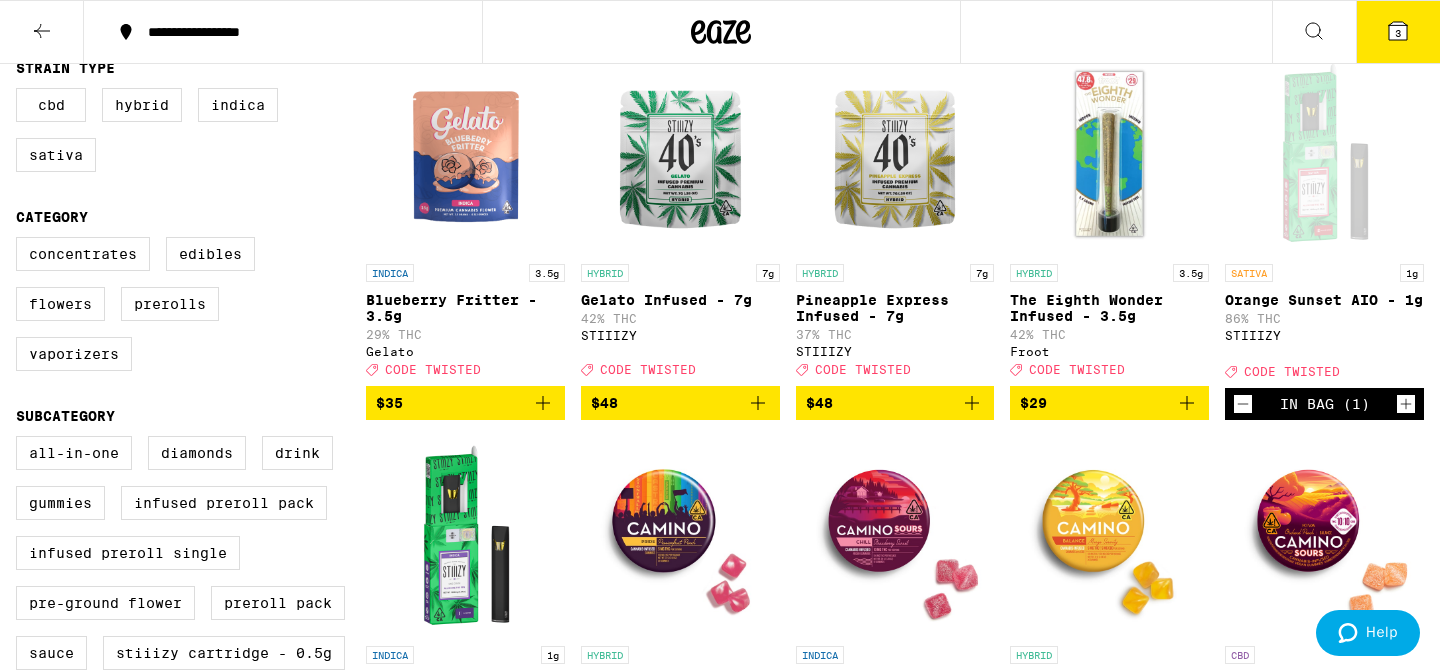 scroll, scrollTop: 216, scrollLeft: 0, axis: vertical 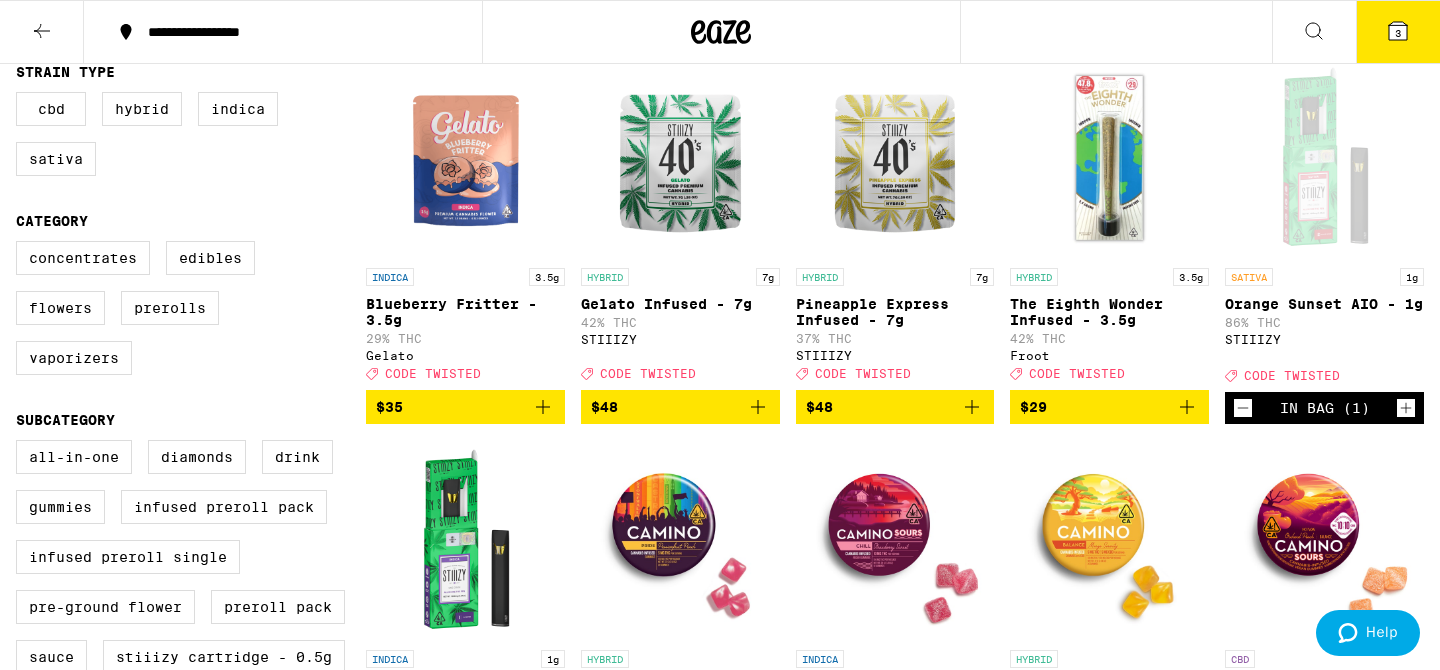 click on "Pineapple Express Infused - 7g" at bounding box center [895, 312] 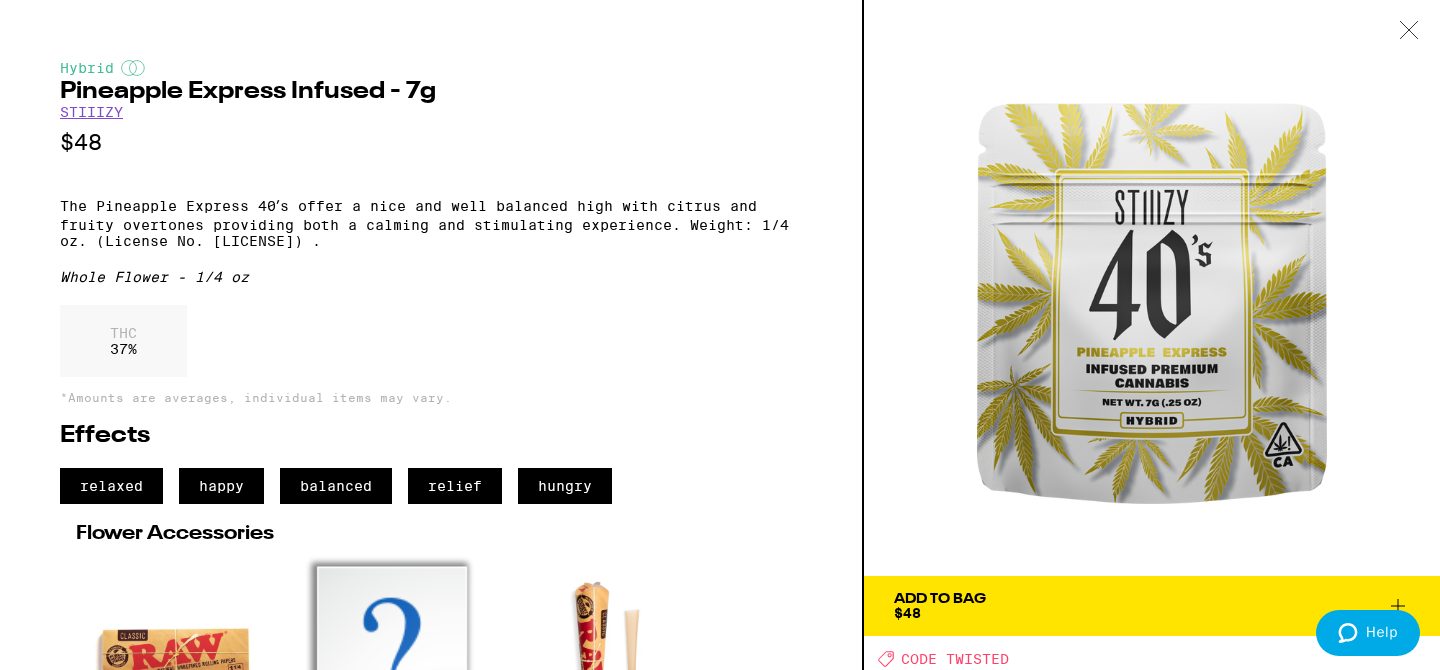 click on "Add To Bag $48" at bounding box center [940, 606] 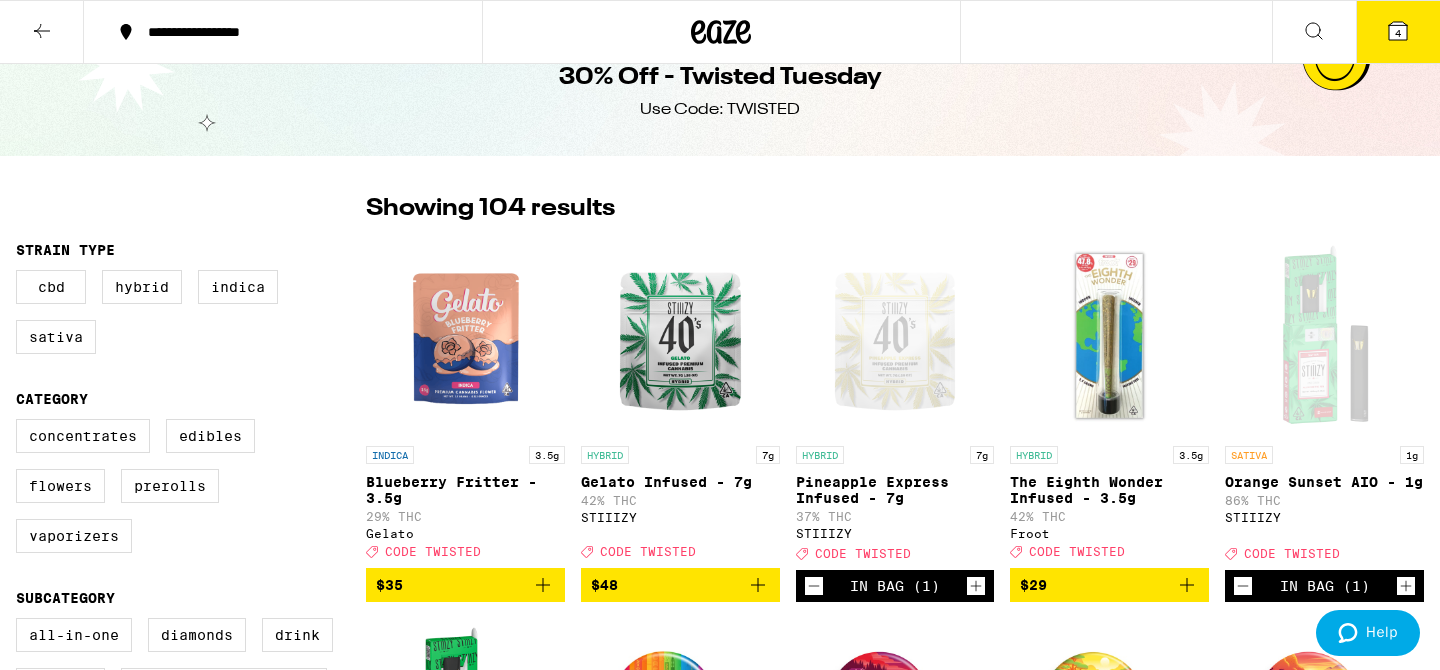 scroll, scrollTop: 46, scrollLeft: 0, axis: vertical 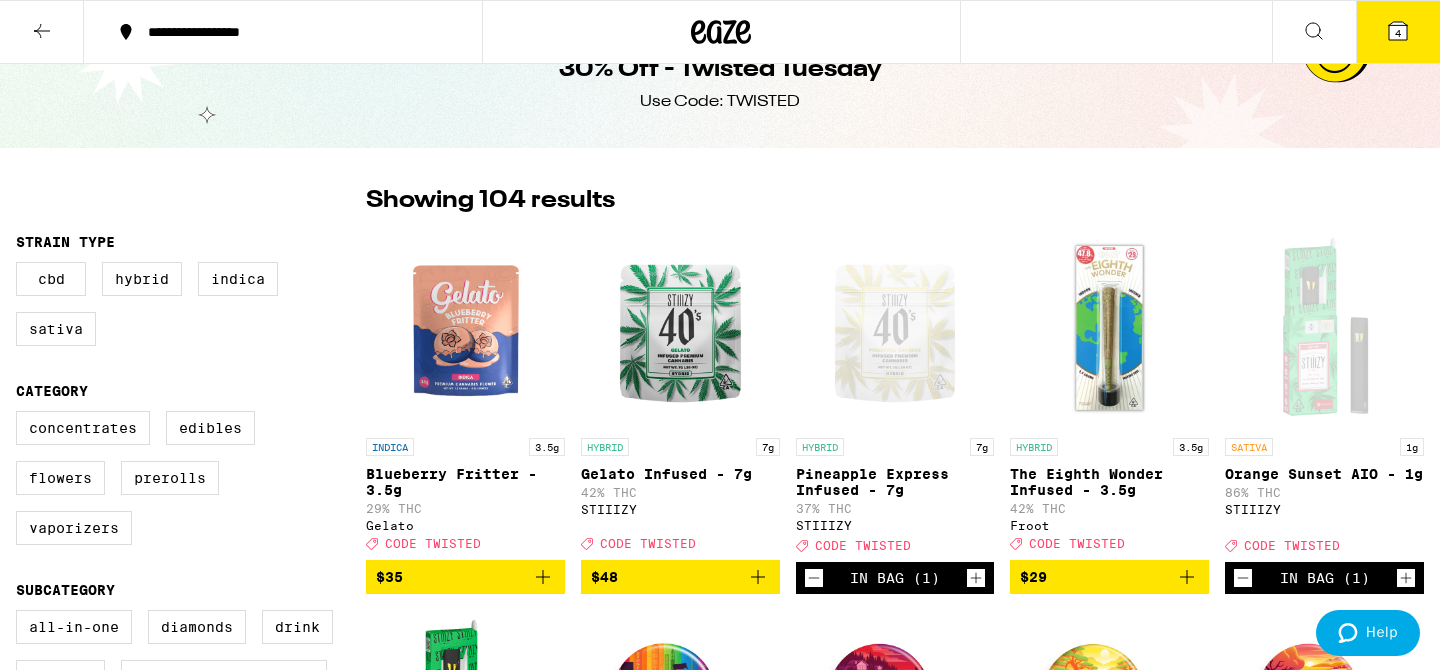 click 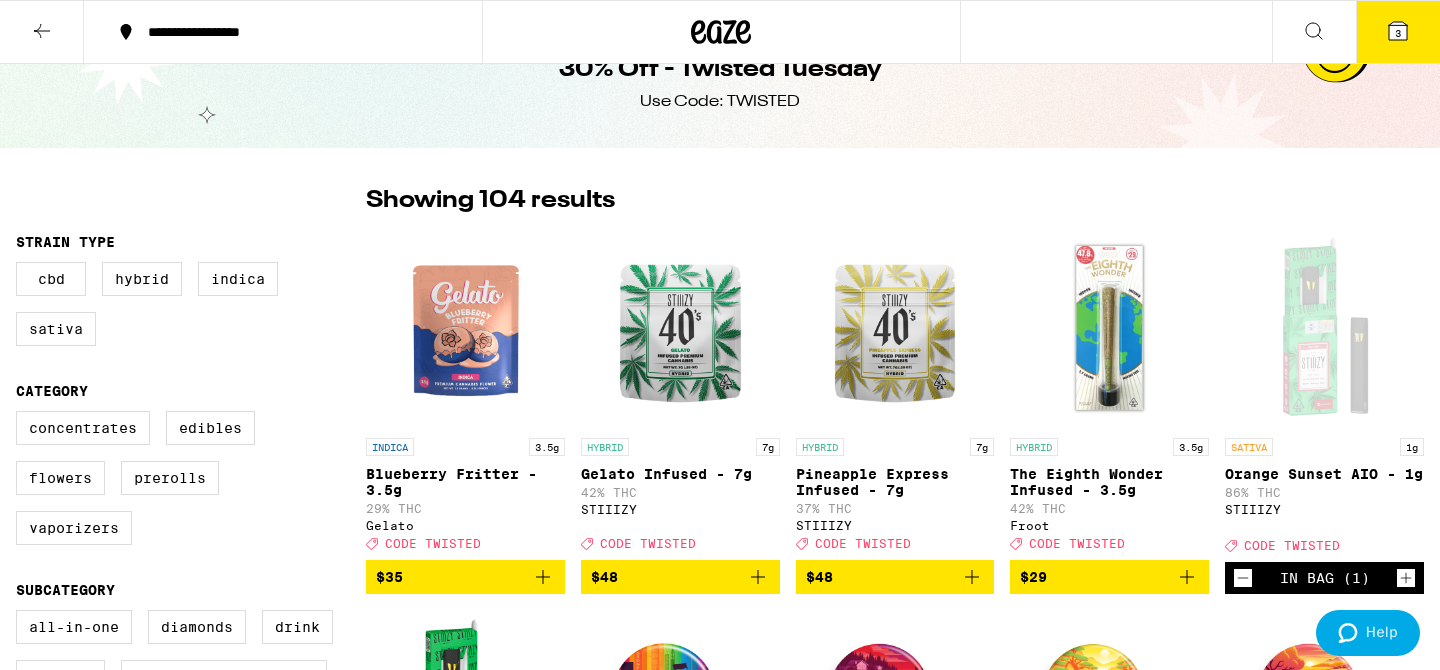 click on "3" at bounding box center [1398, 32] 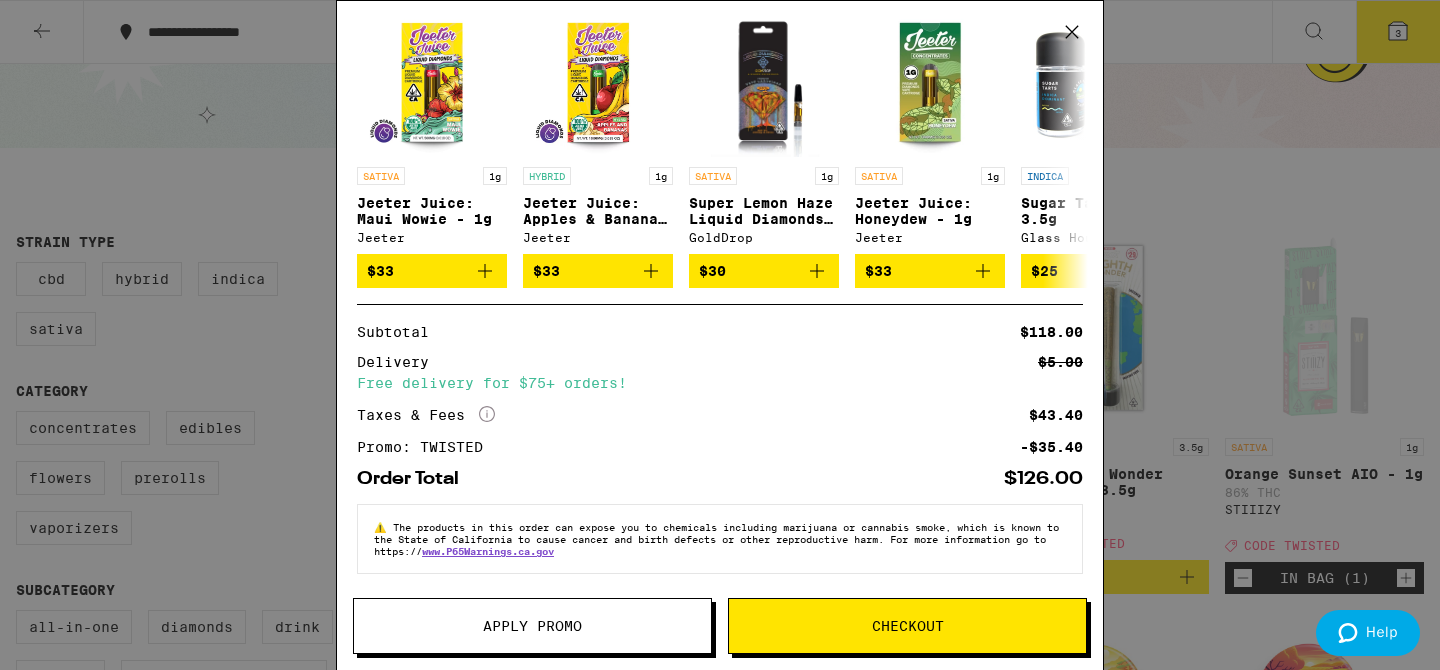 scroll, scrollTop: 329, scrollLeft: 0, axis: vertical 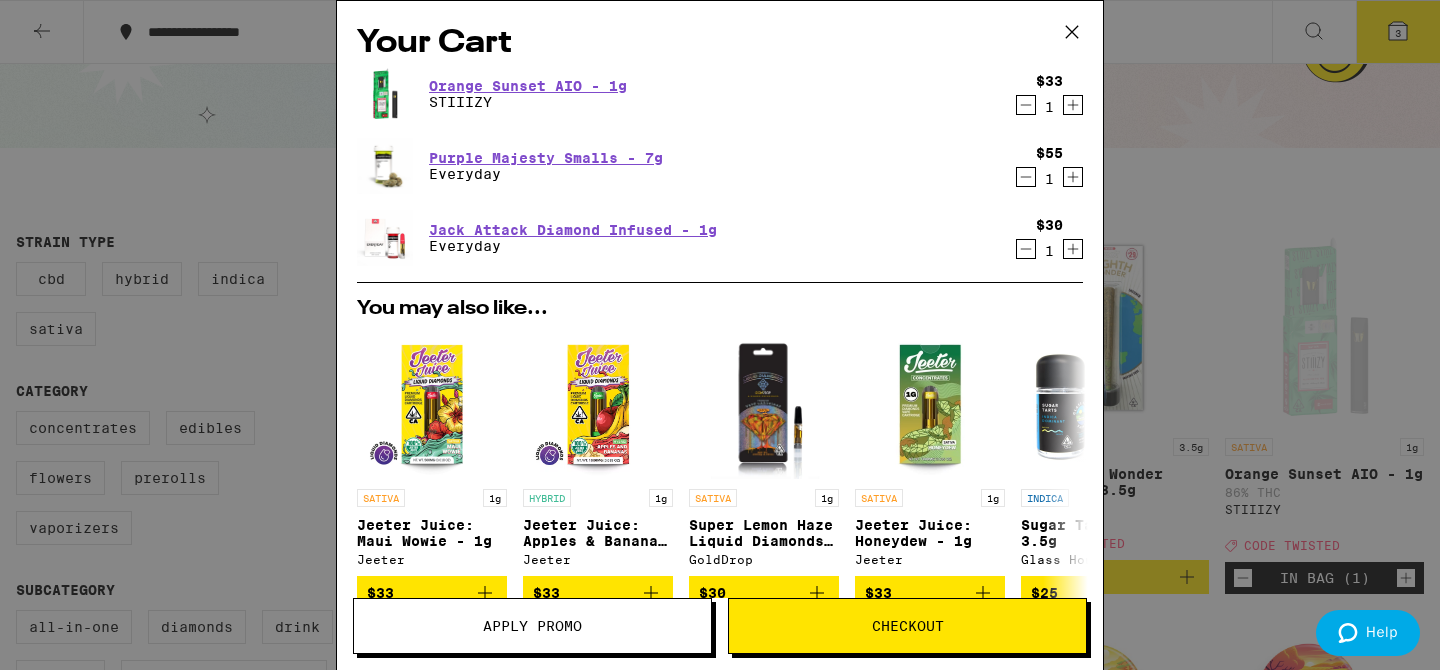 click 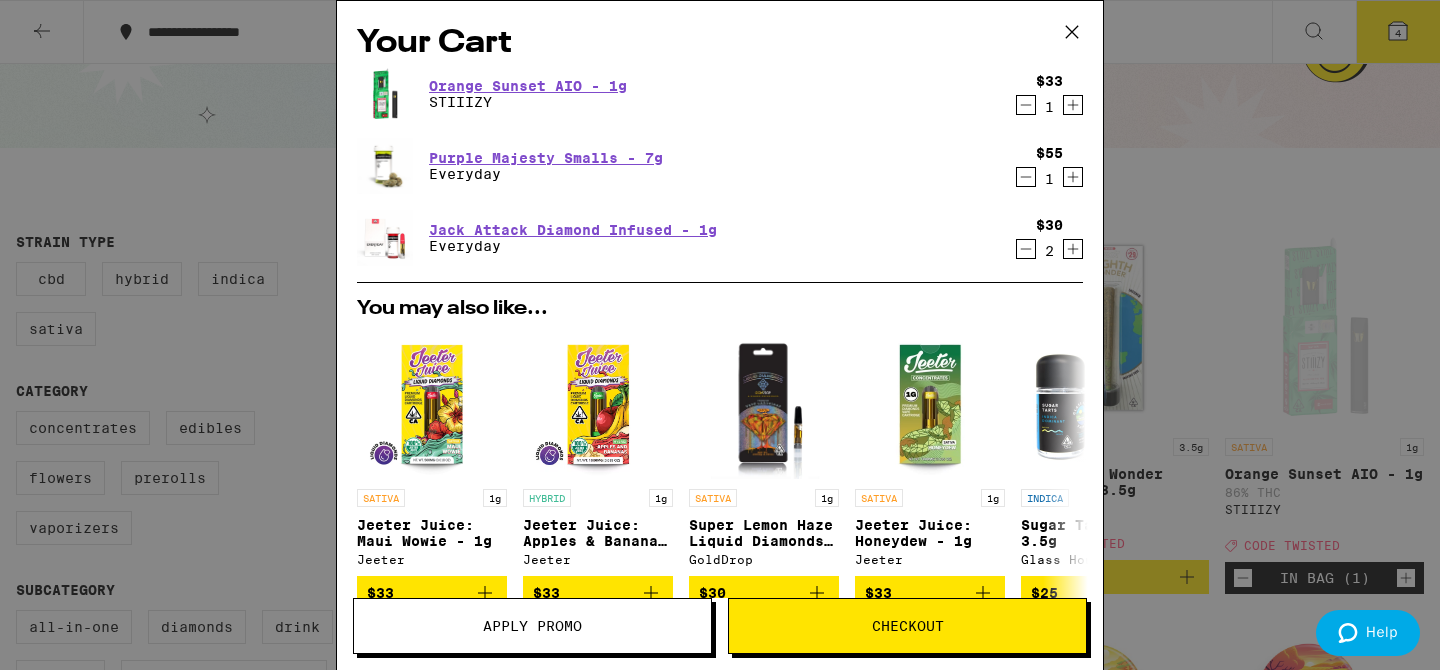 click 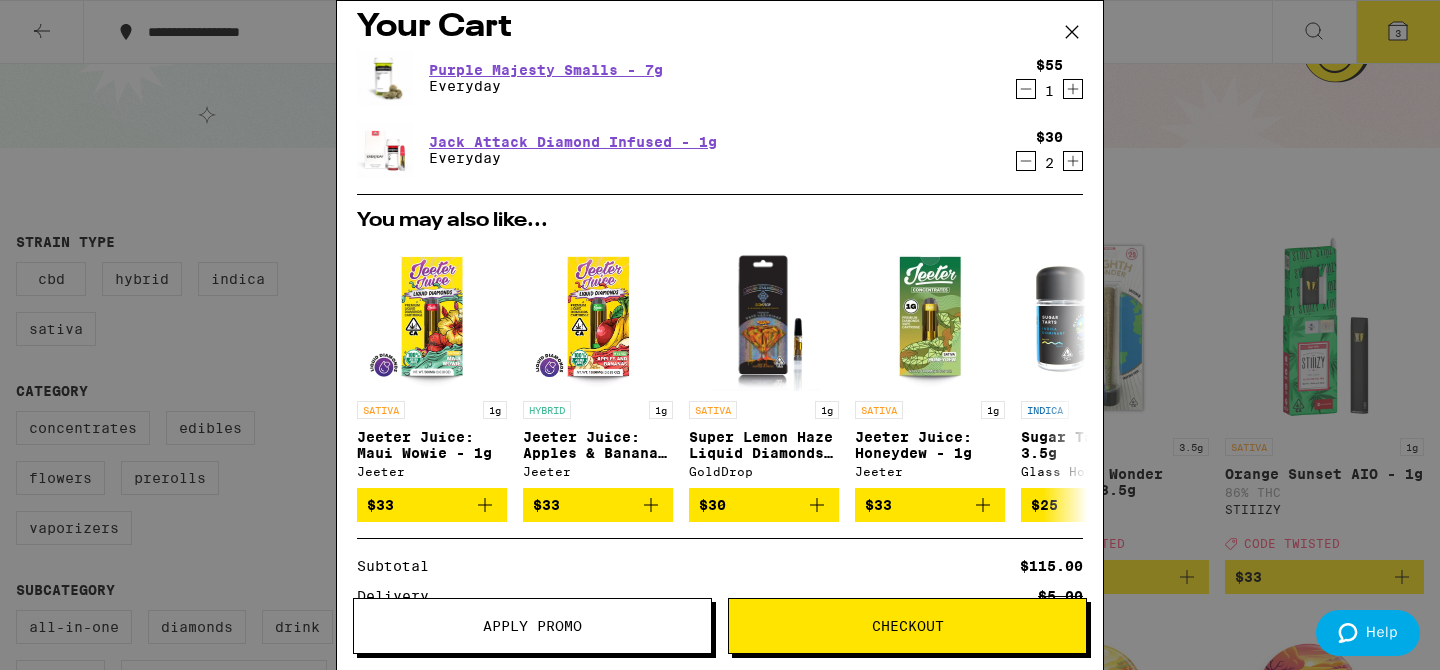 scroll, scrollTop: 0, scrollLeft: 0, axis: both 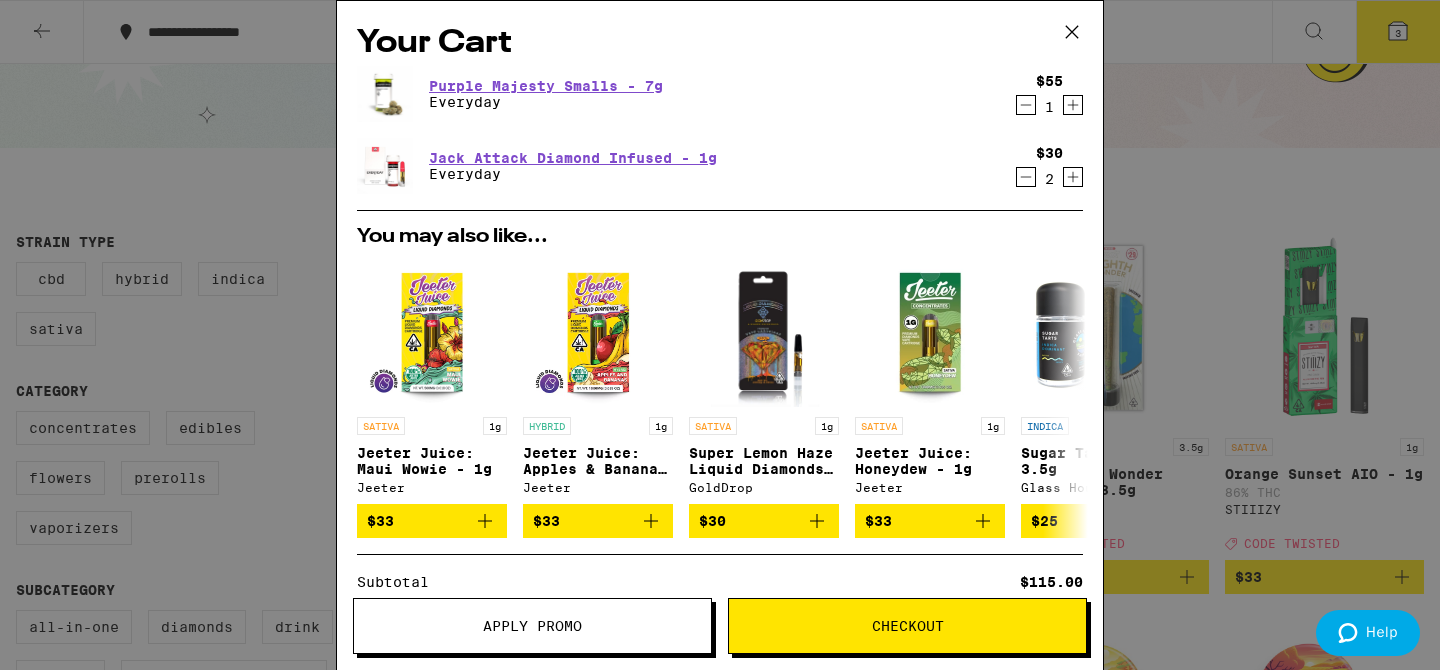 click 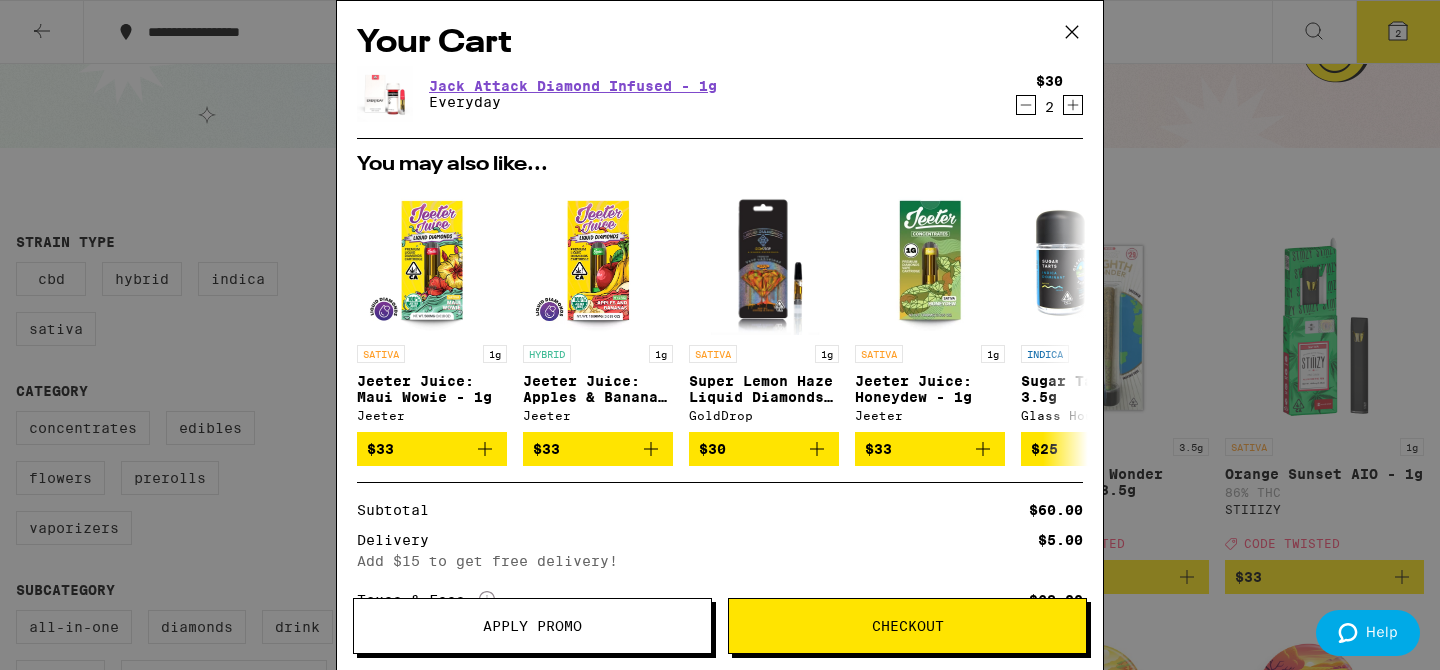 click 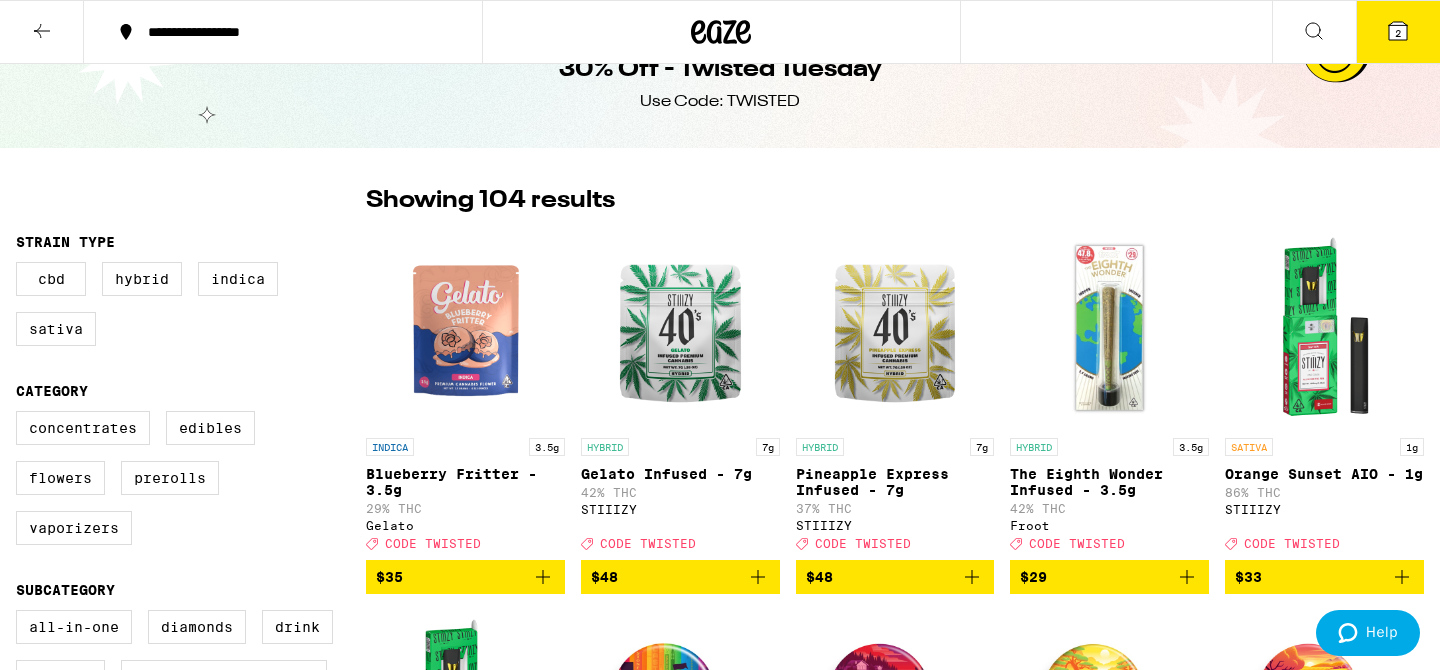 click 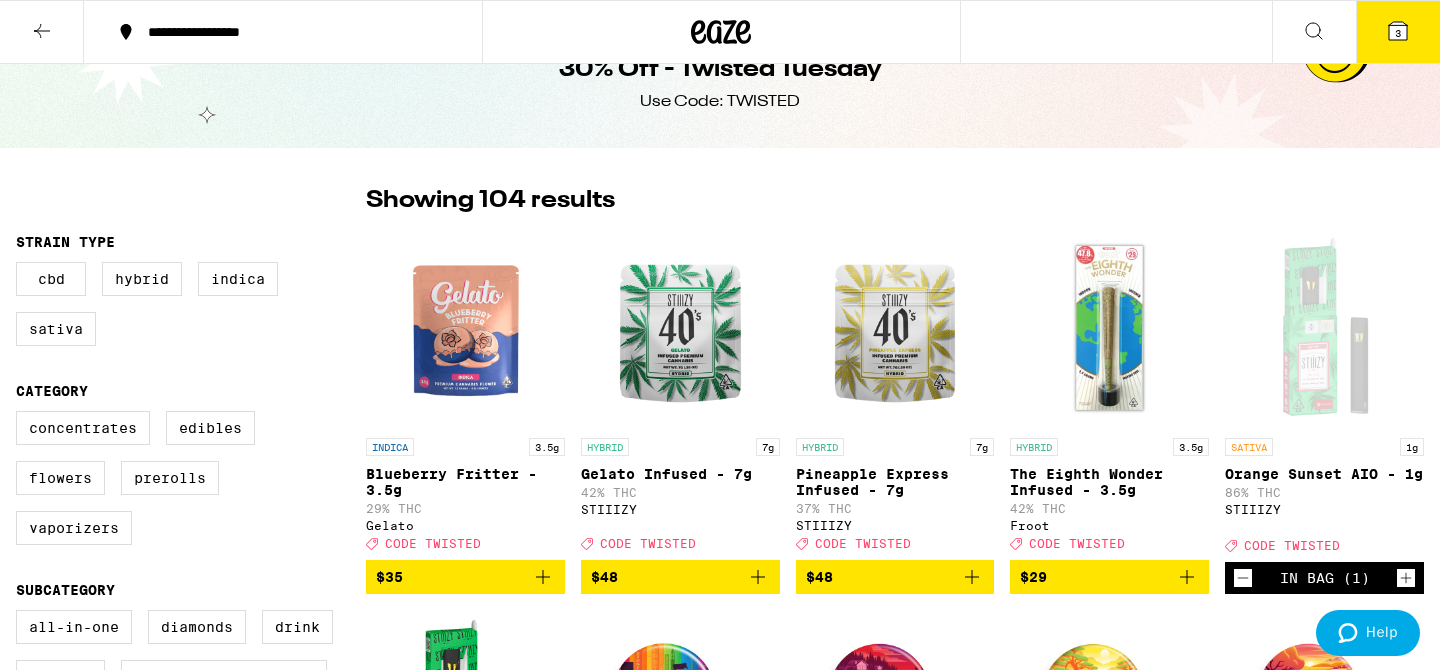 click on "3" at bounding box center [1398, 33] 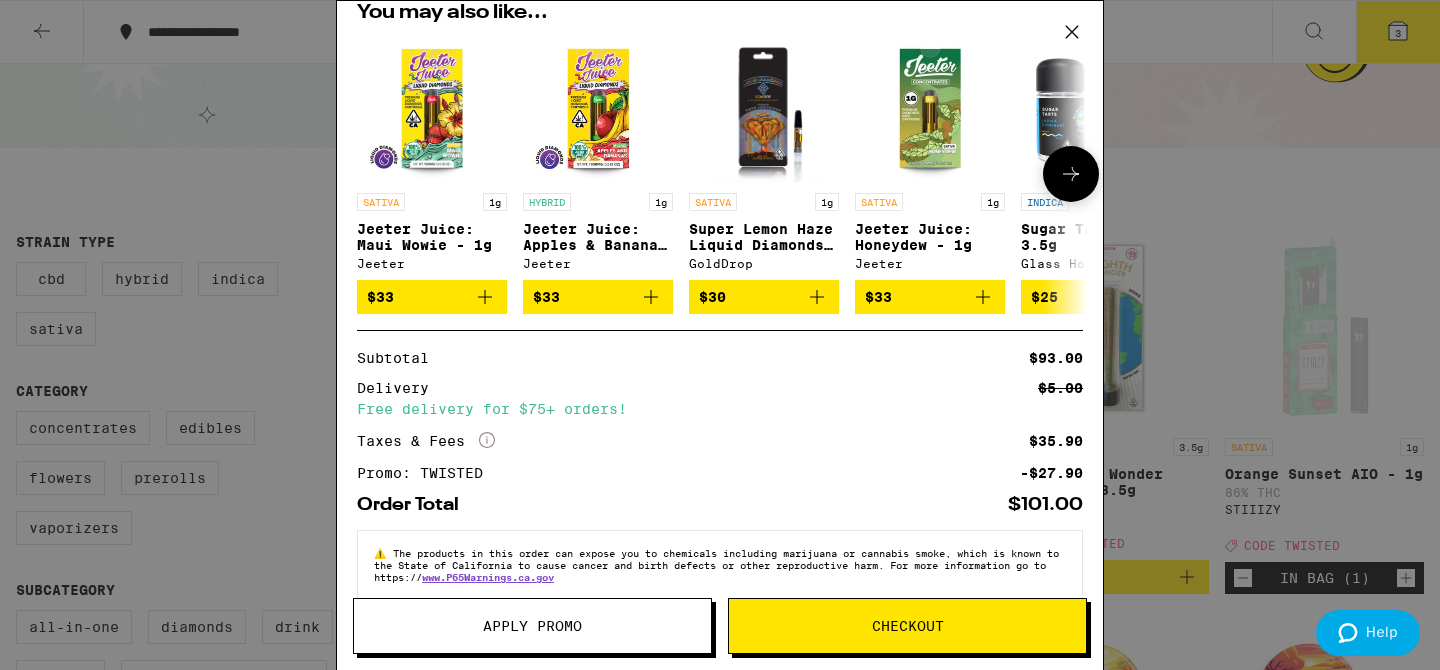 scroll, scrollTop: 229, scrollLeft: 0, axis: vertical 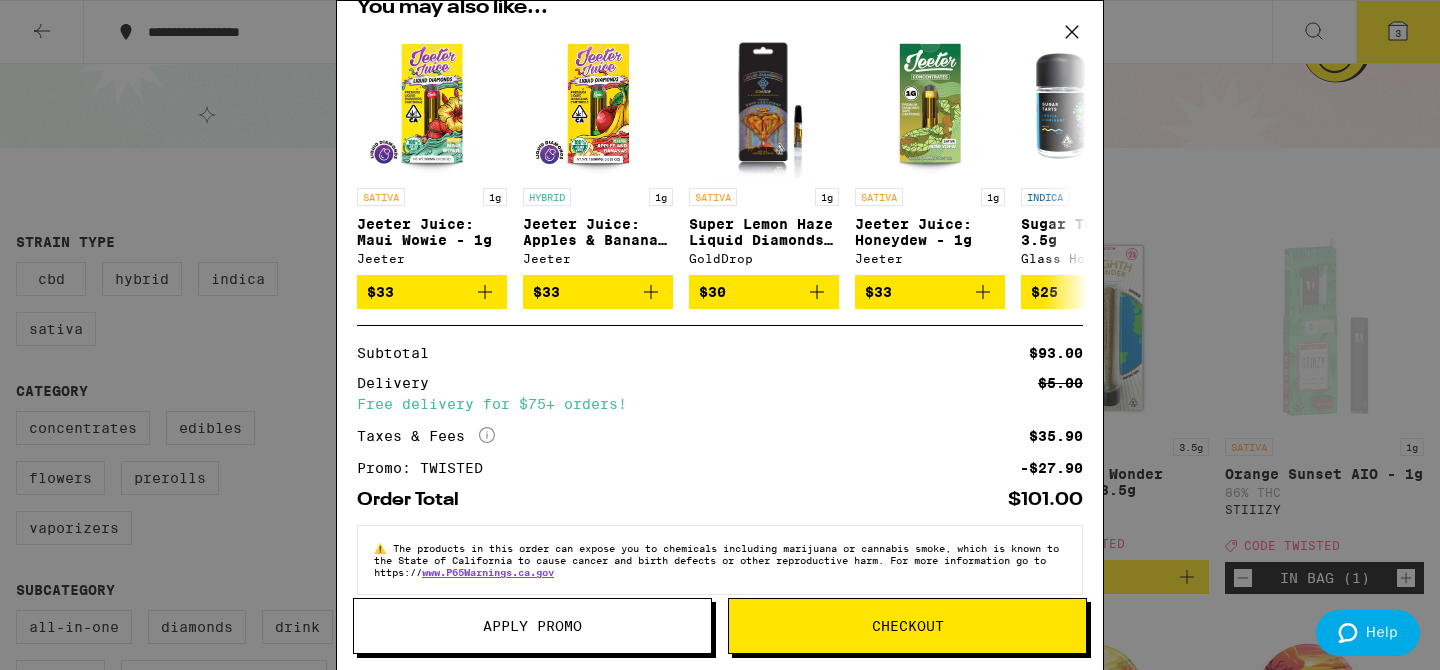 click on "Checkout" at bounding box center (908, 626) 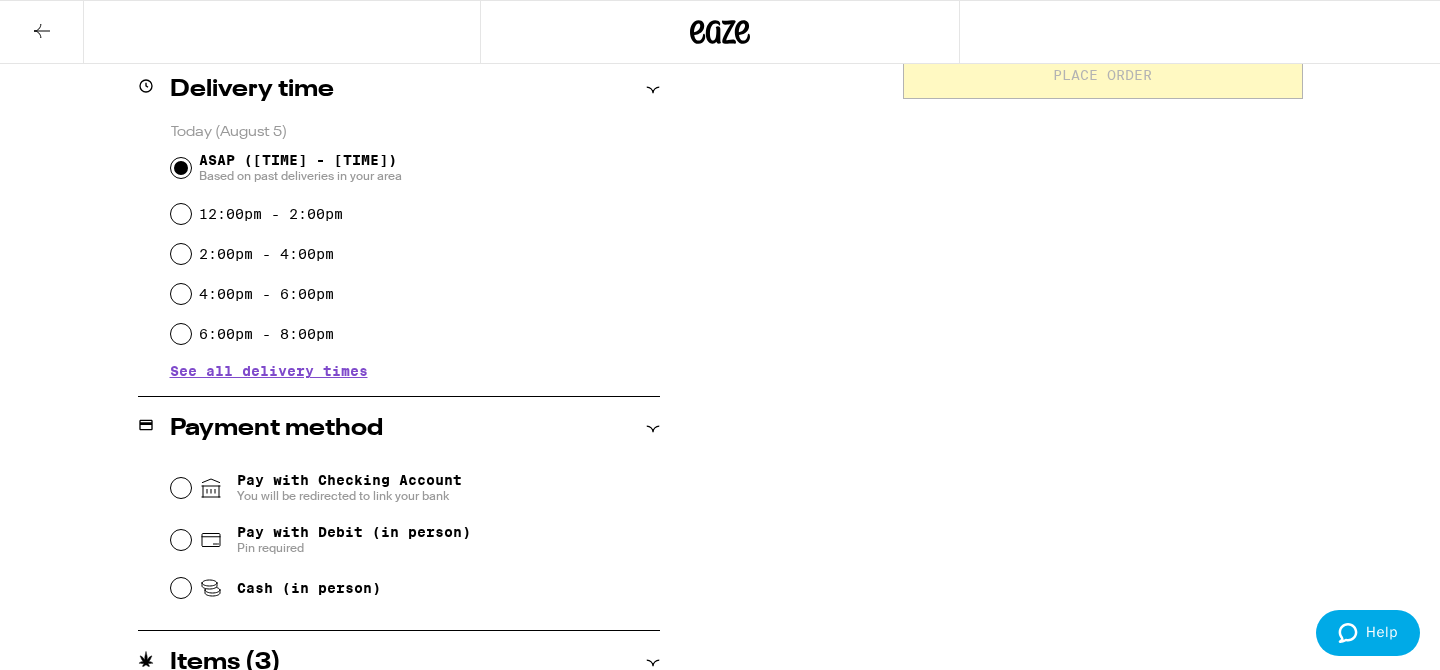 scroll, scrollTop: 518, scrollLeft: 0, axis: vertical 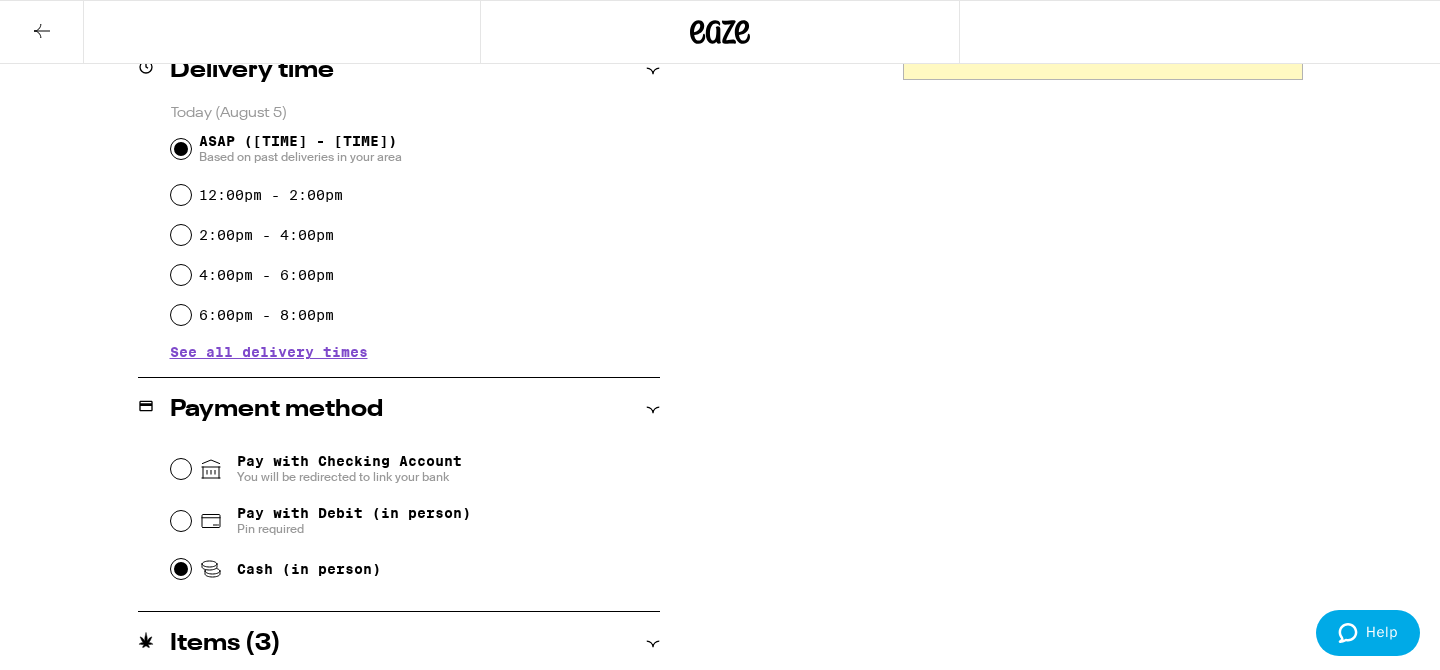 click on "Cash (in person)" at bounding box center (181, 569) 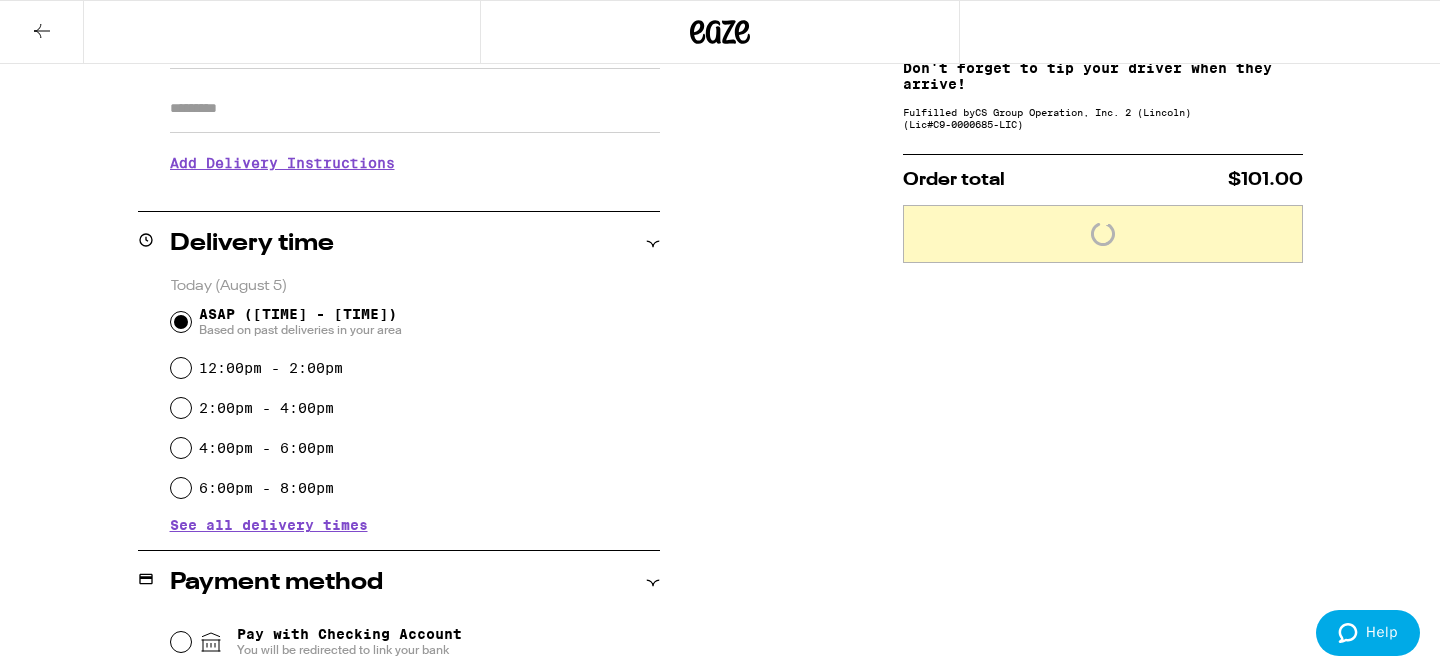 scroll, scrollTop: 0, scrollLeft: 0, axis: both 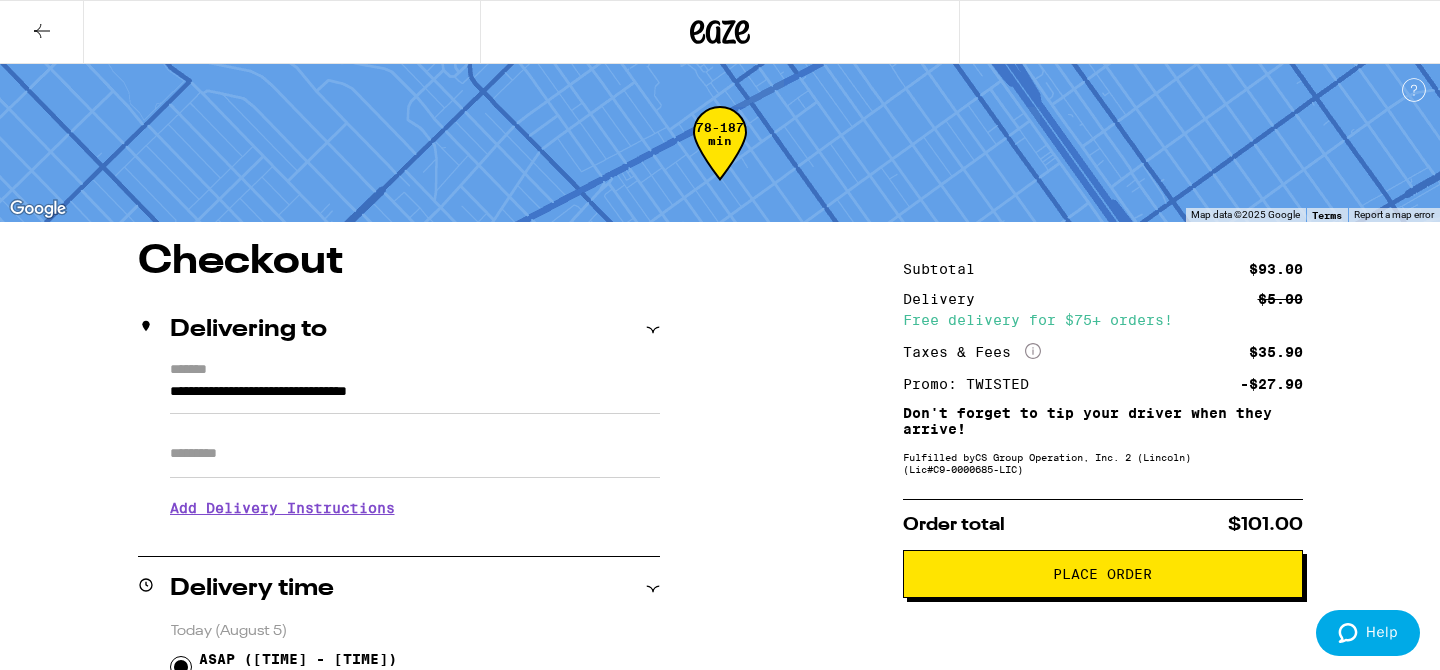 click on "Place Order" at bounding box center (1103, 574) 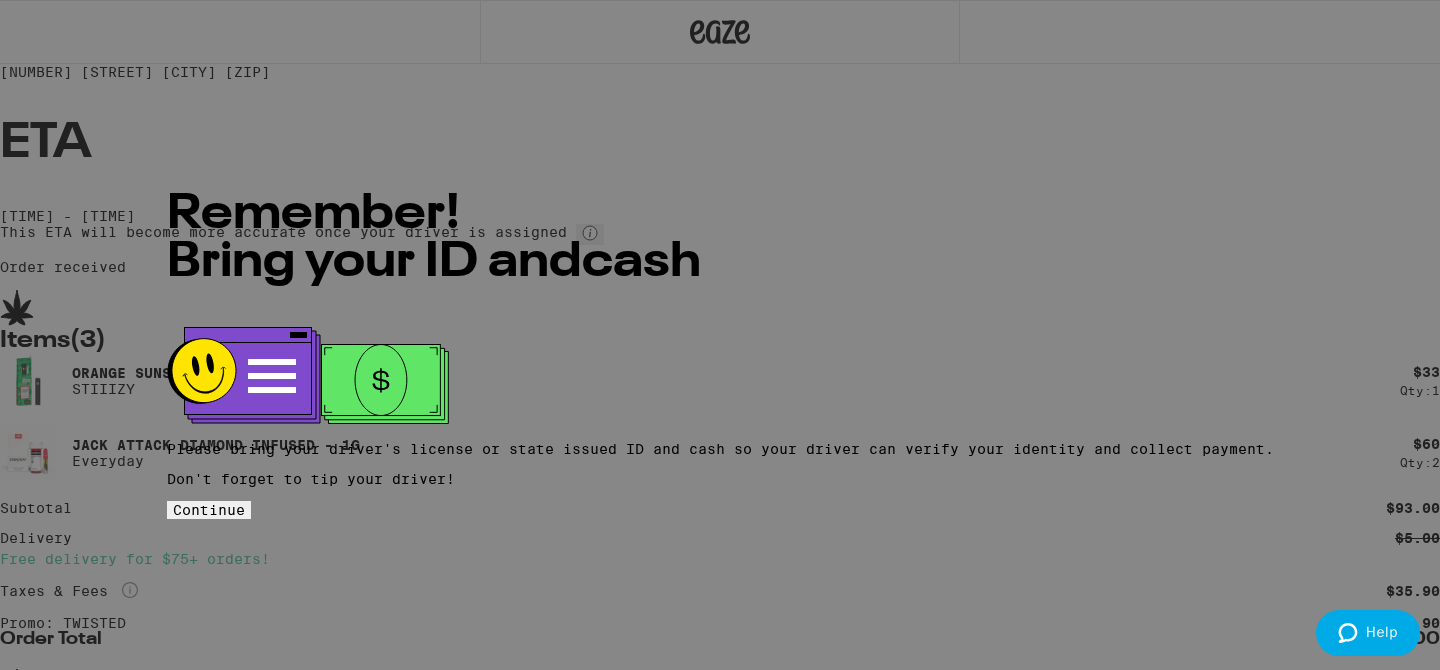 click on "Continue" at bounding box center [209, 510] 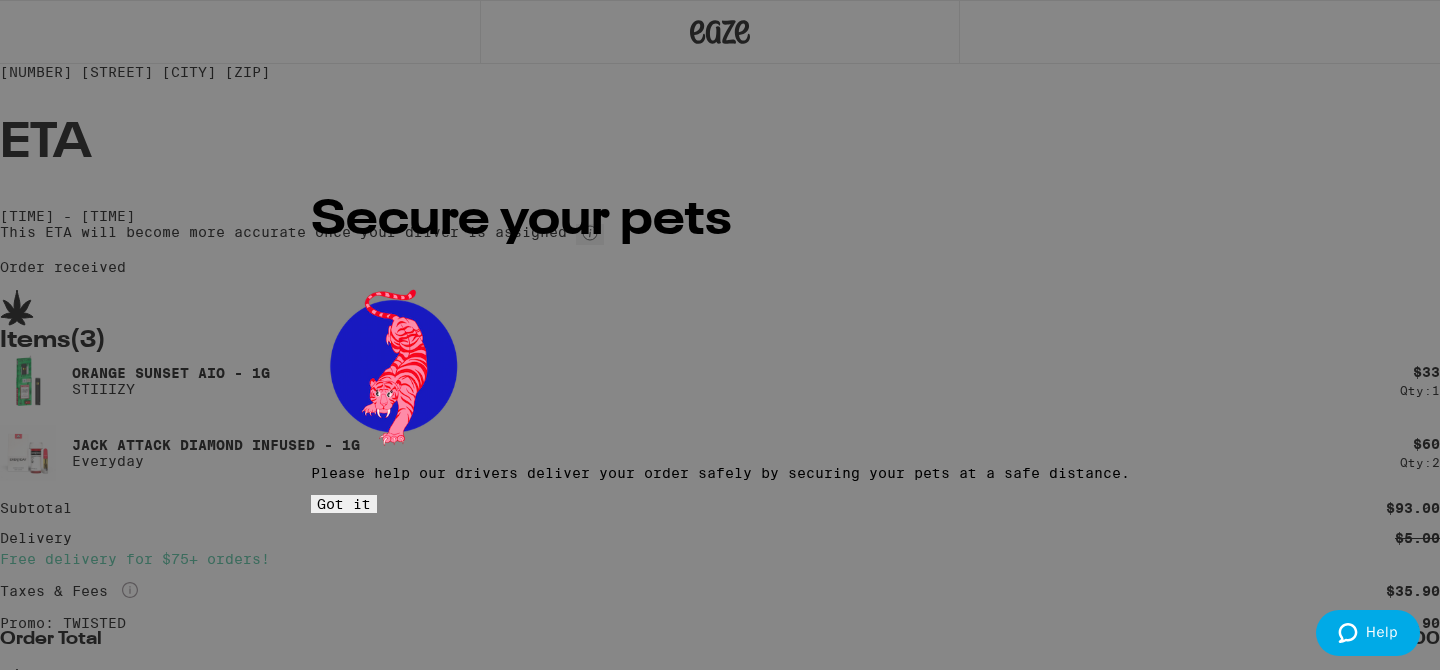 click on "Got it" at bounding box center (344, 504) 